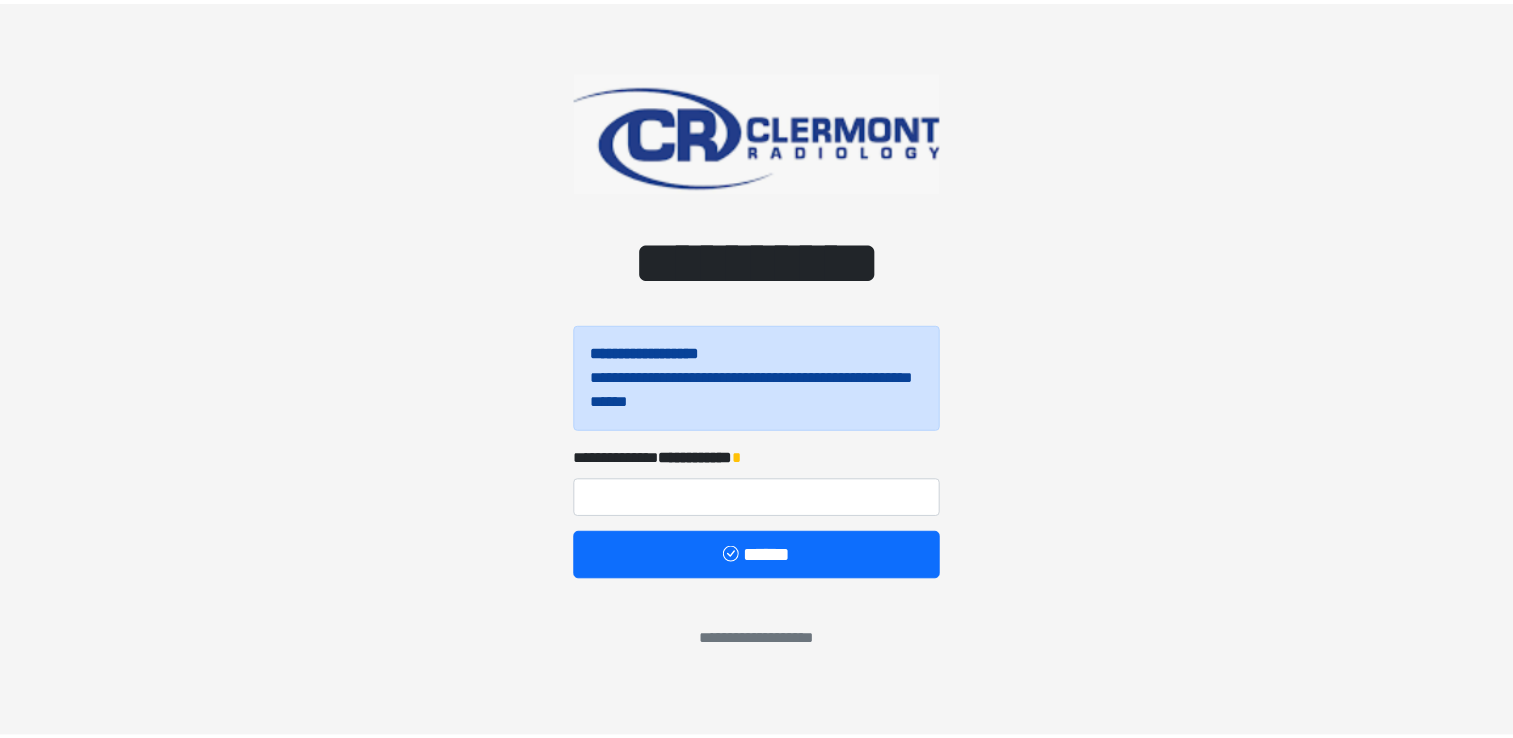 scroll, scrollTop: 0, scrollLeft: 0, axis: both 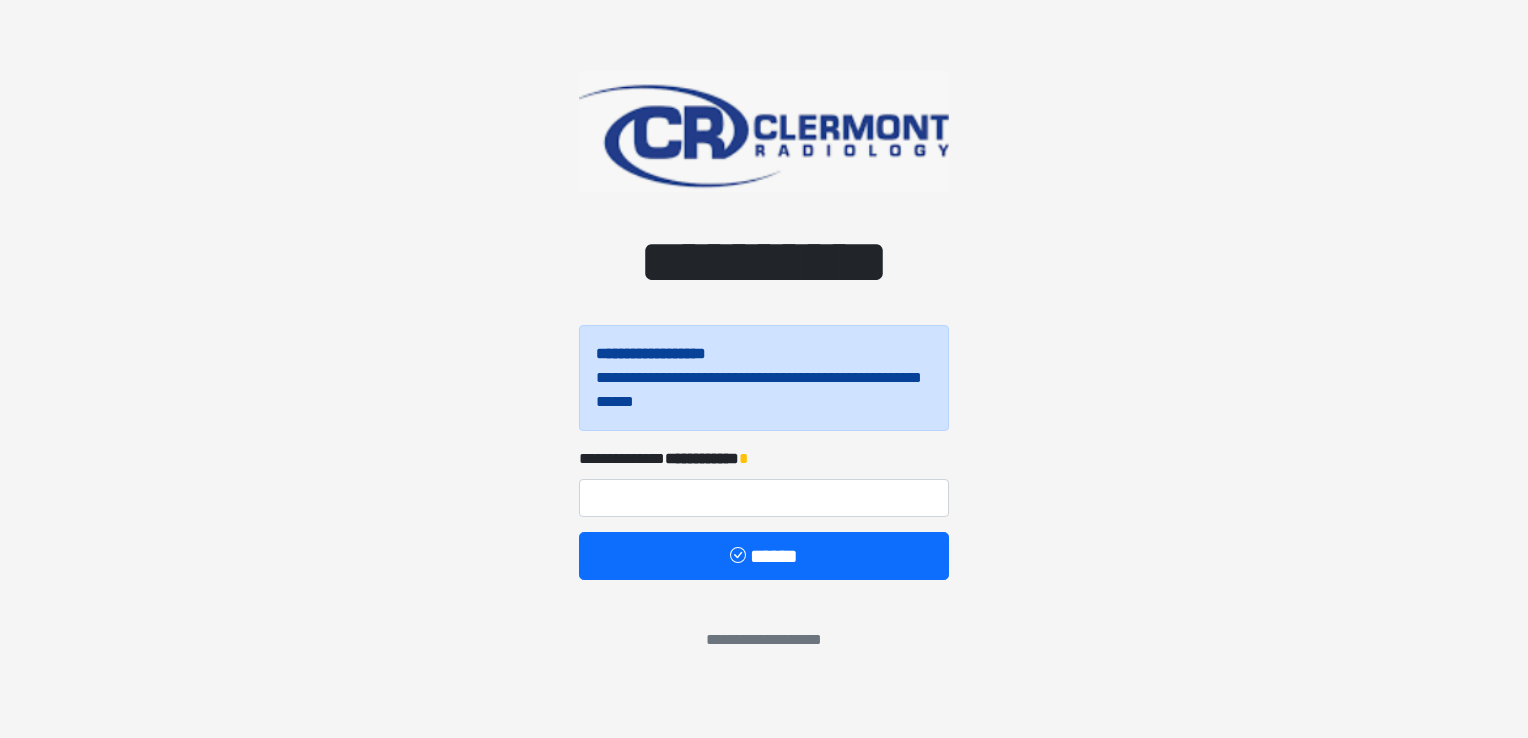 click on "**********" at bounding box center (684, 459) 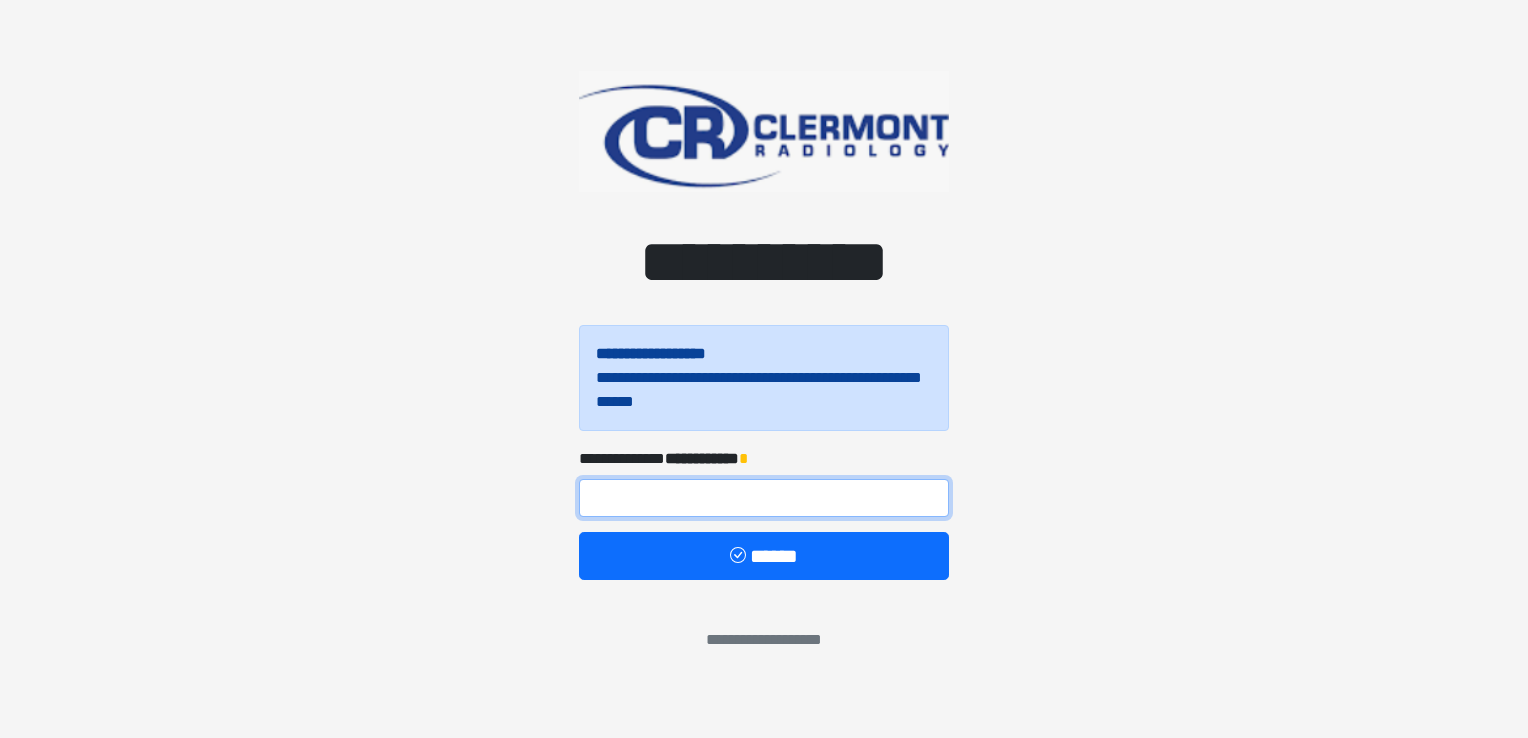 click at bounding box center [764, 498] 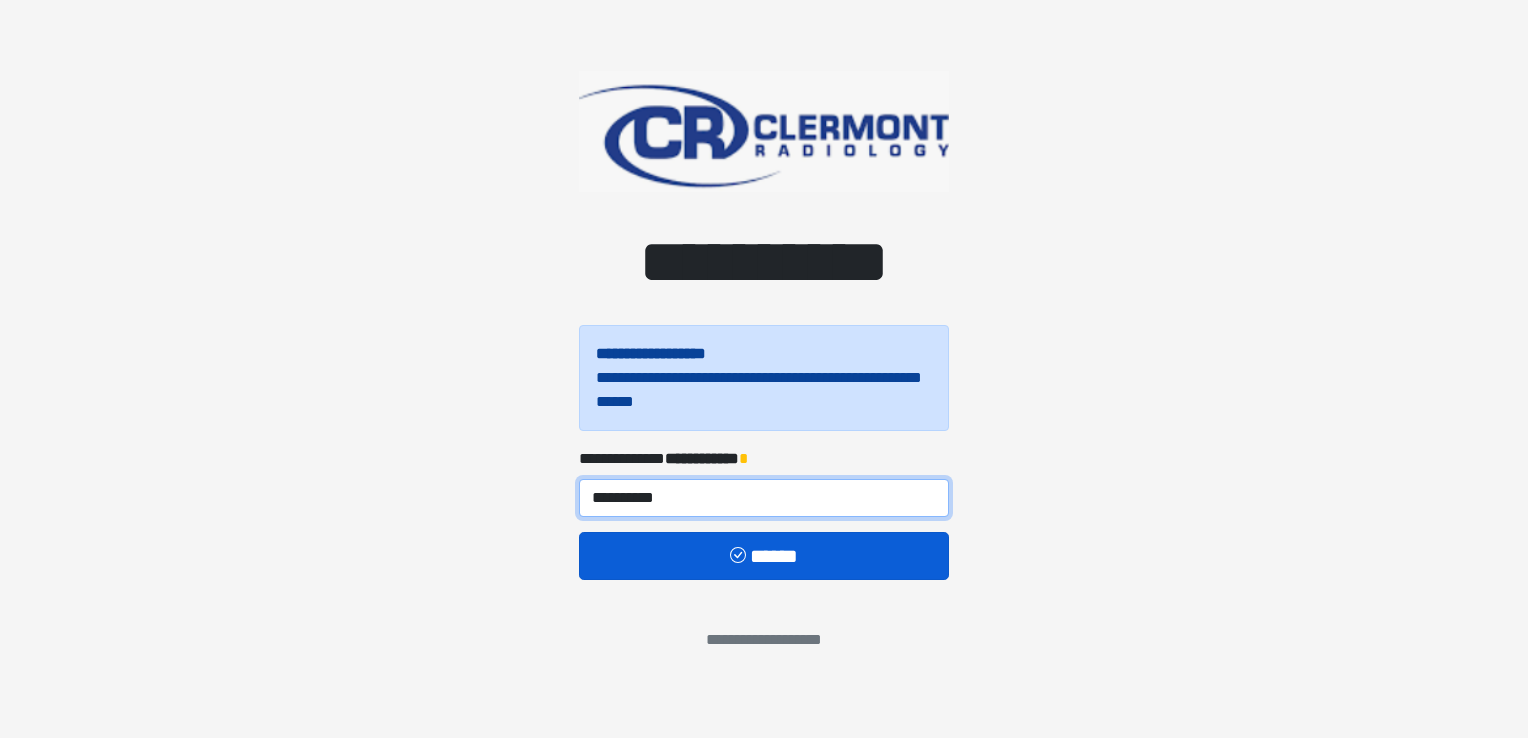 type on "**********" 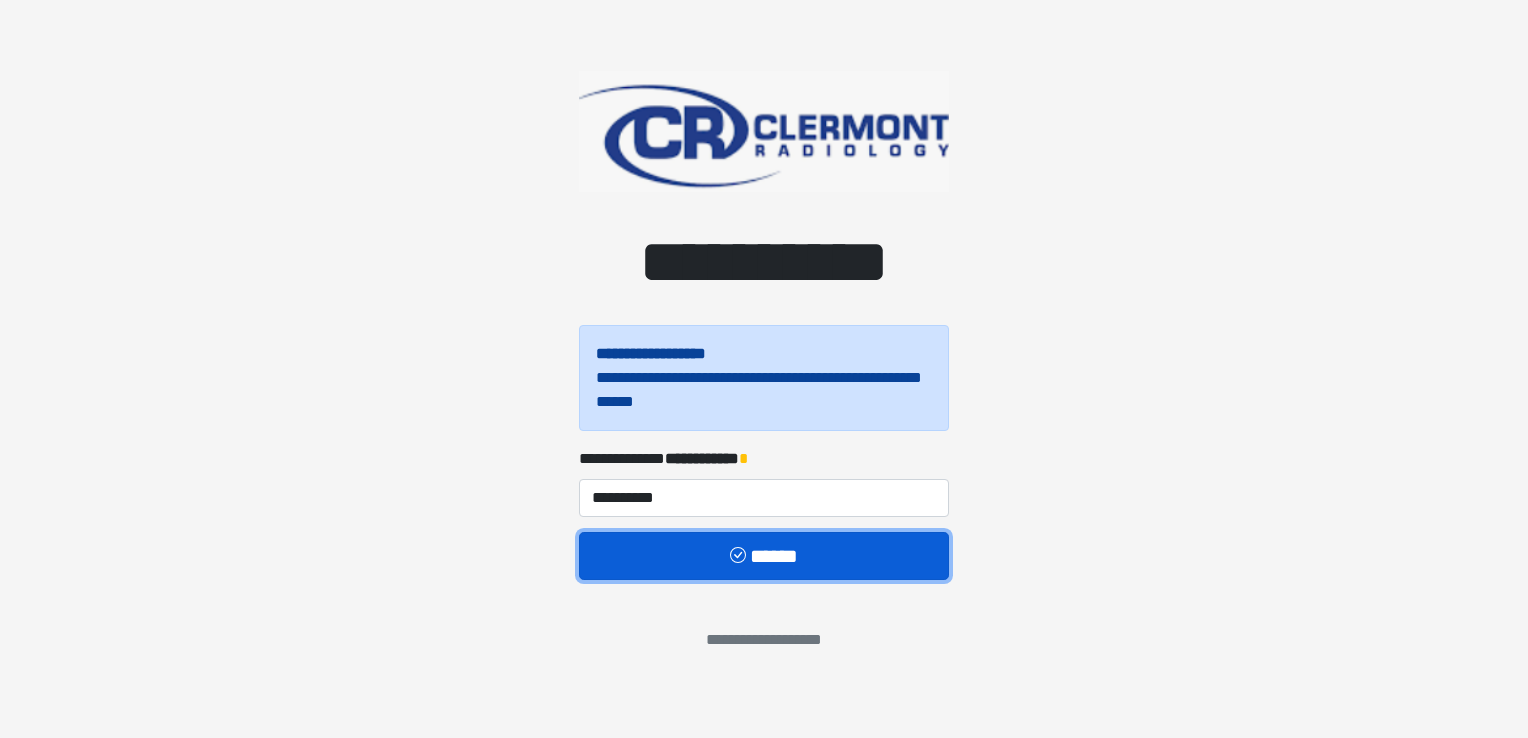 click on "******" at bounding box center [764, 556] 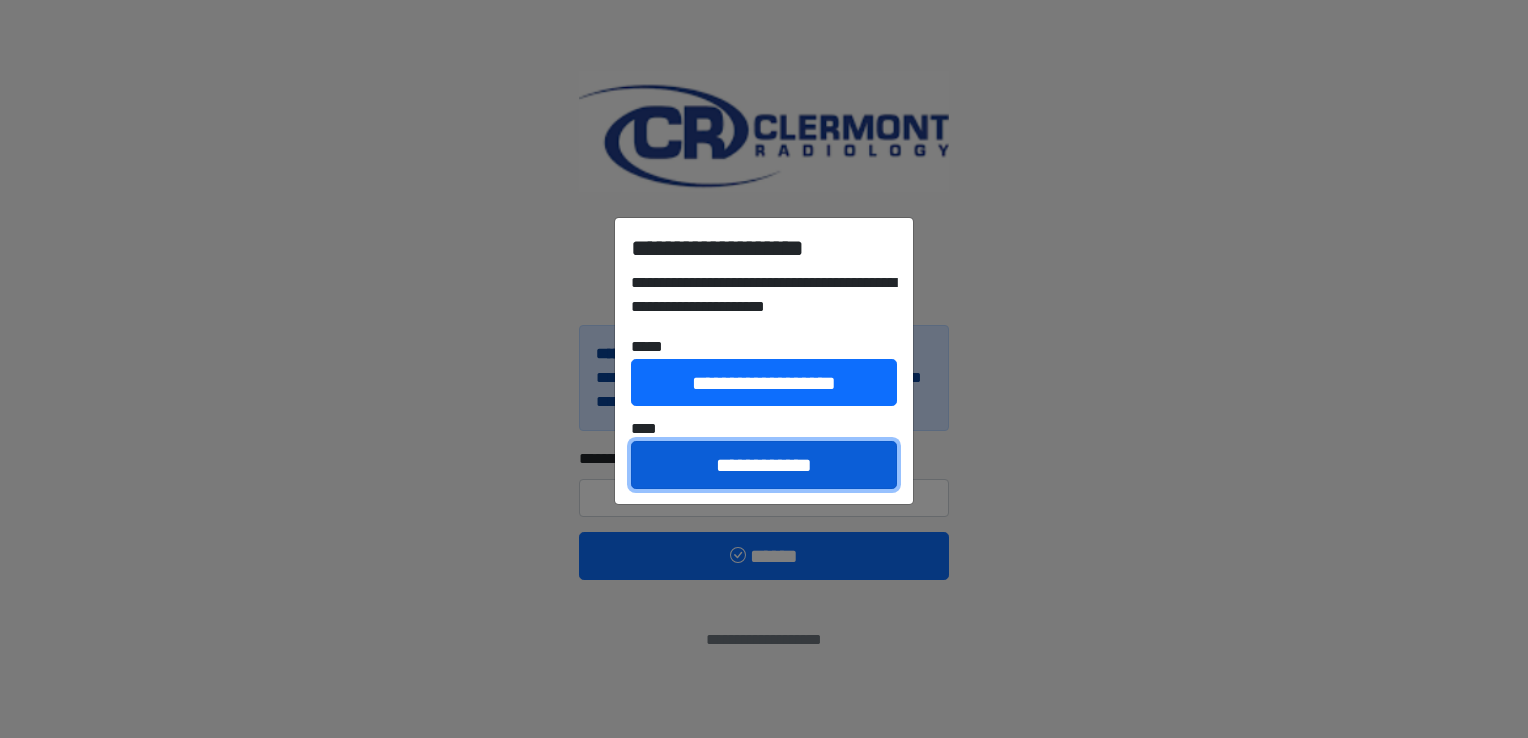 click on "**********" at bounding box center (764, 465) 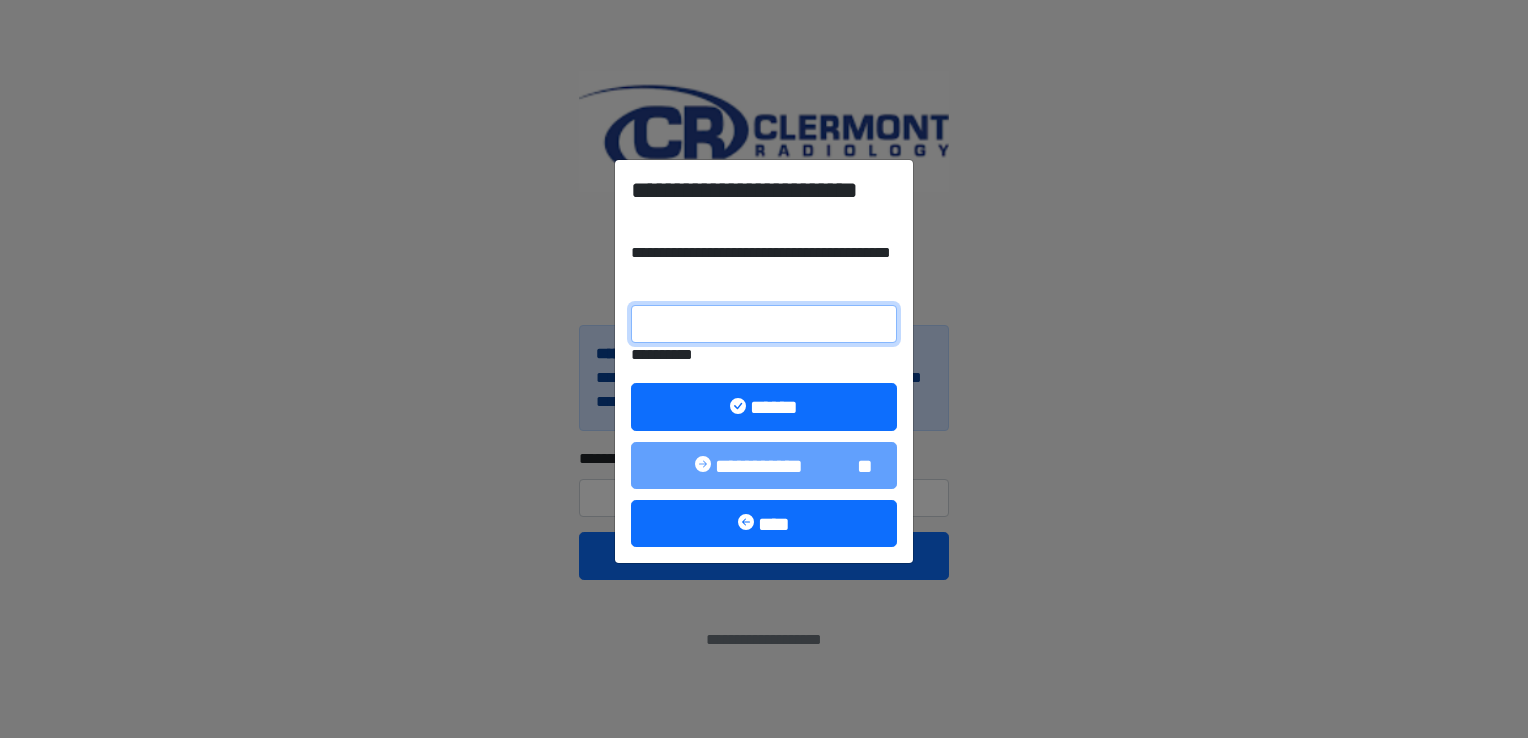 click on "**********" at bounding box center (764, 324) 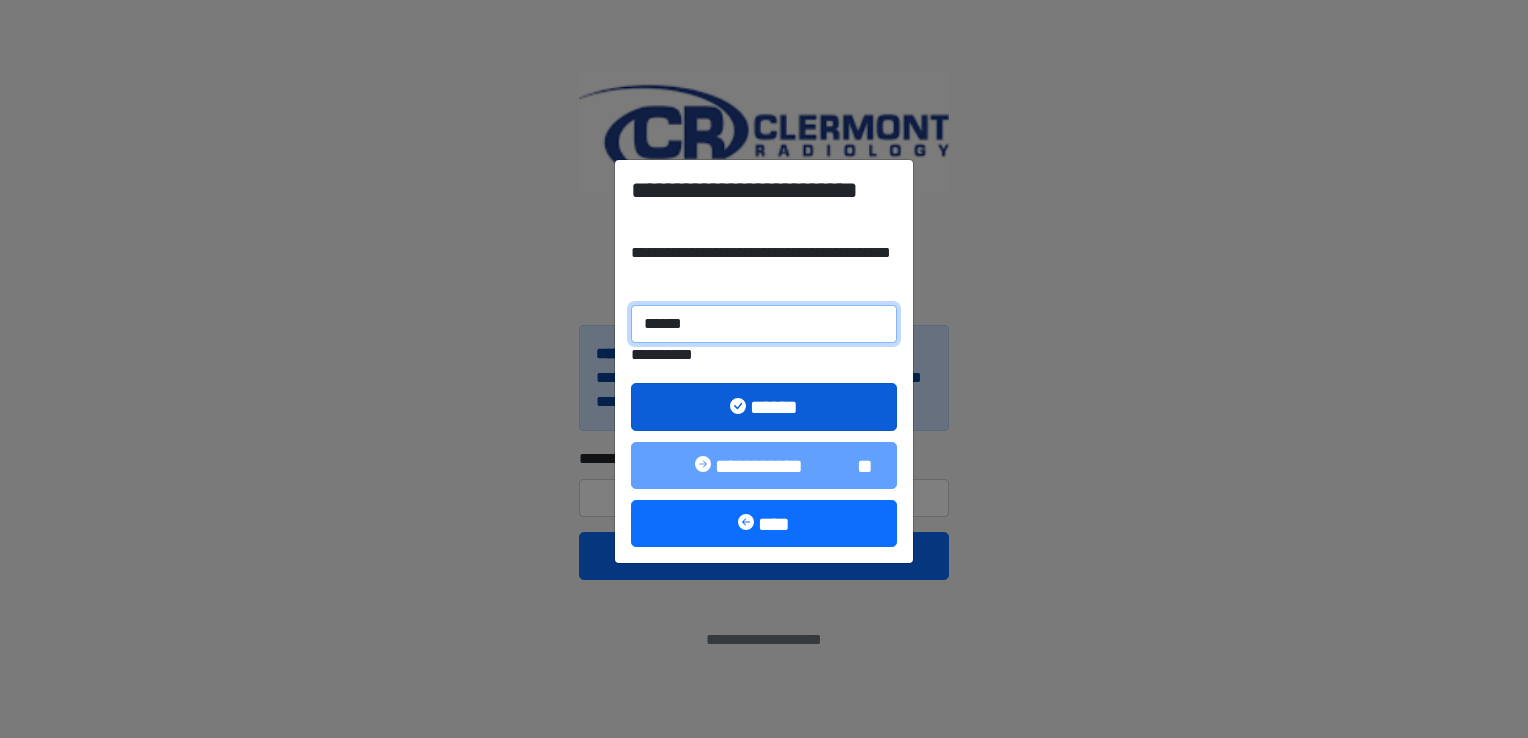 type on "******" 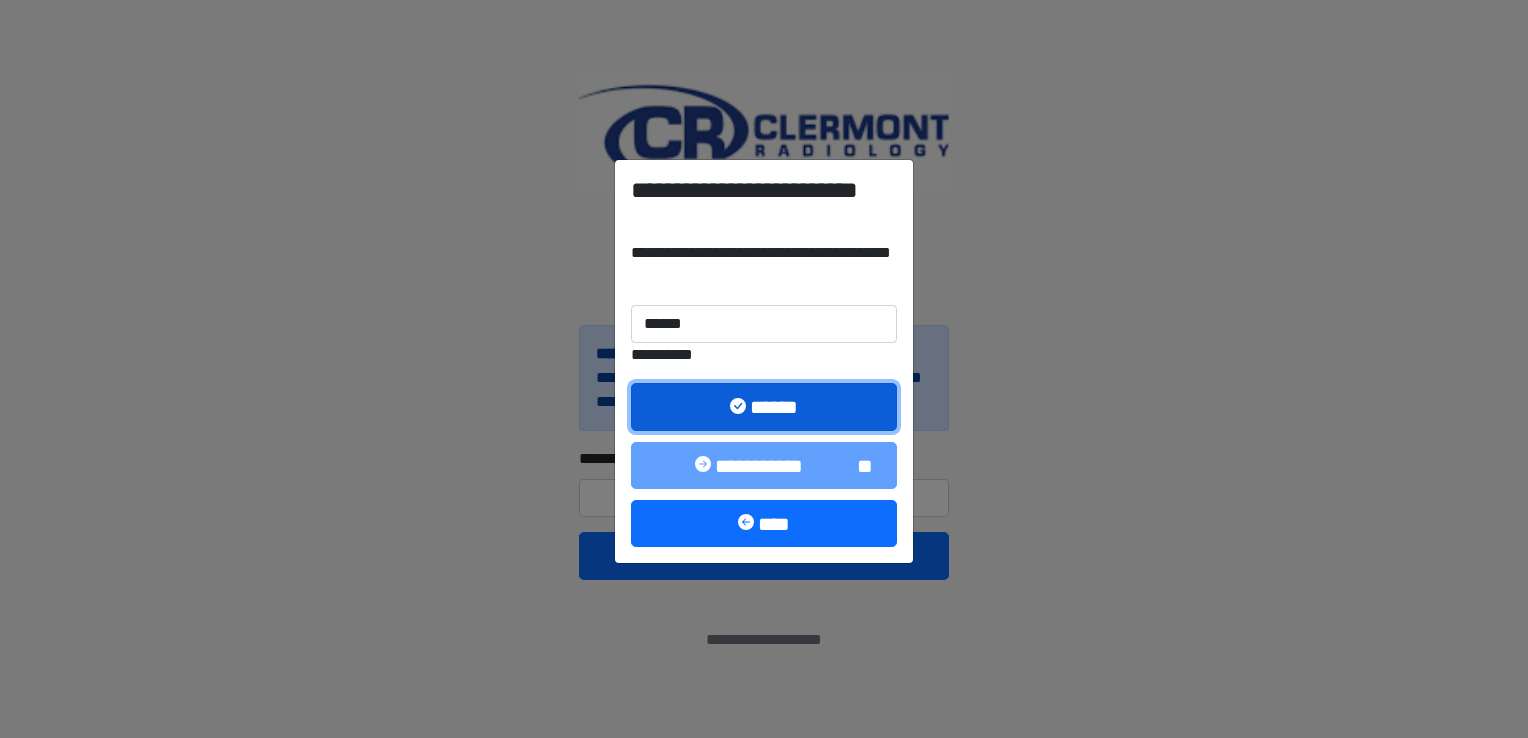 click on "******" at bounding box center [764, 407] 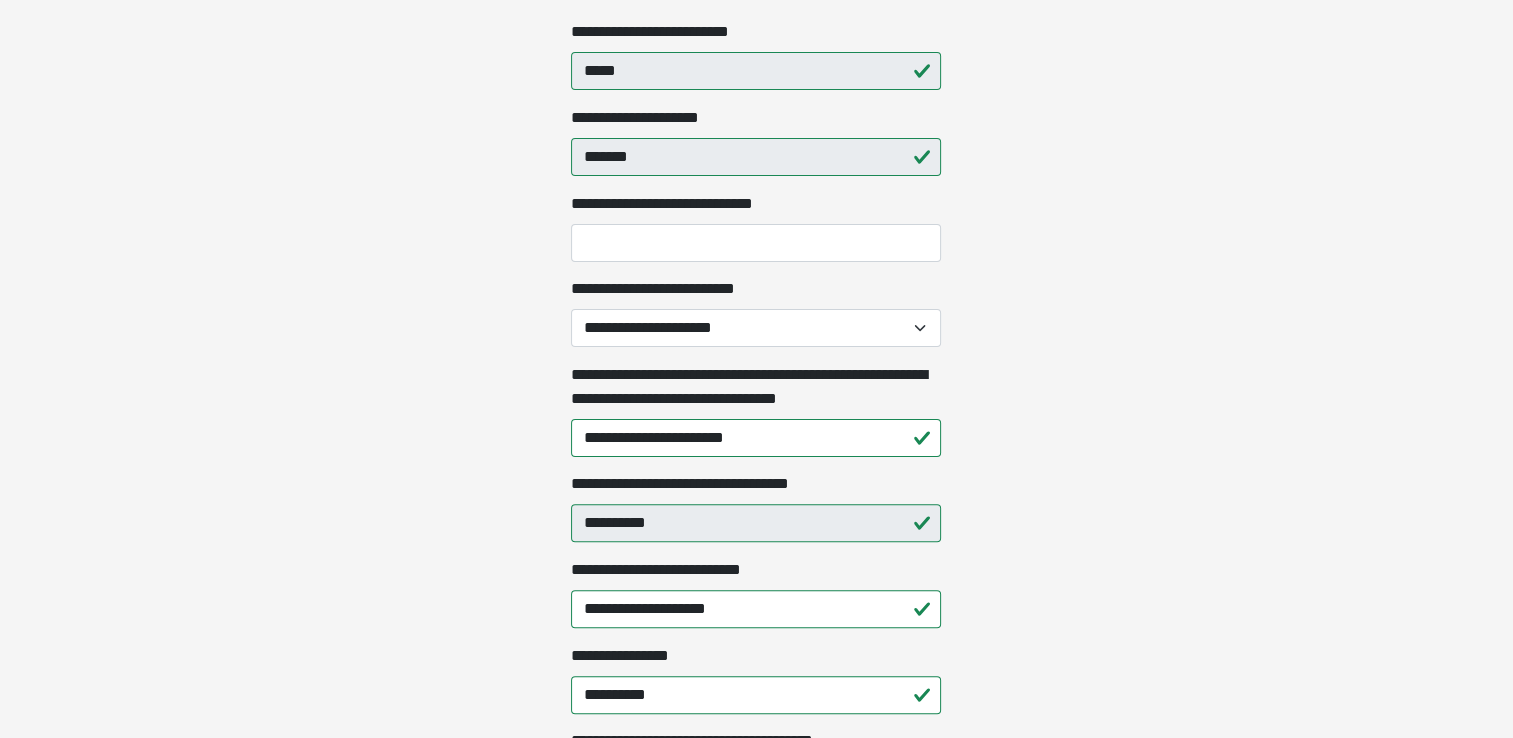 scroll, scrollTop: 500, scrollLeft: 0, axis: vertical 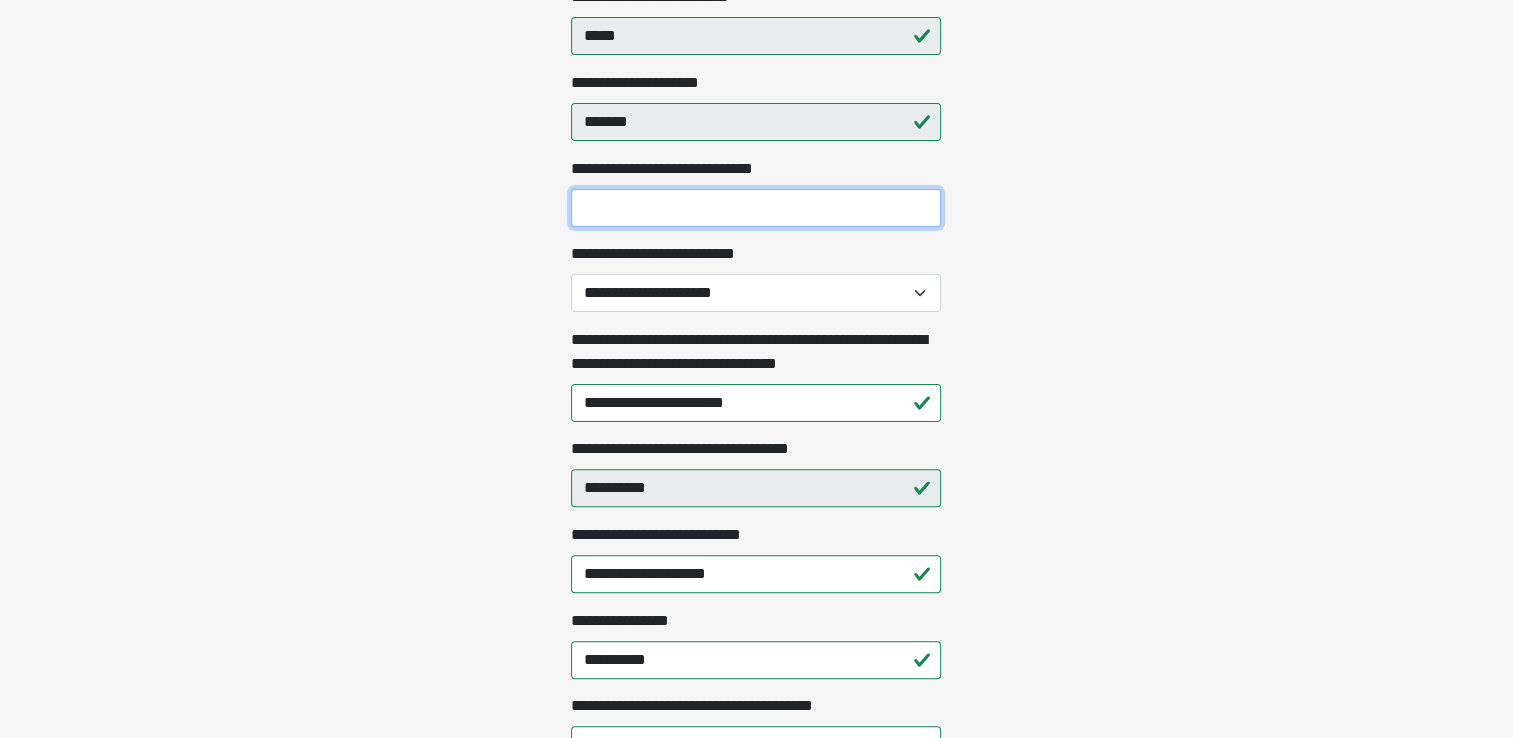 drag, startPoint x: 624, startPoint y: 205, endPoint x: 674, endPoint y: 216, distance: 51.1957 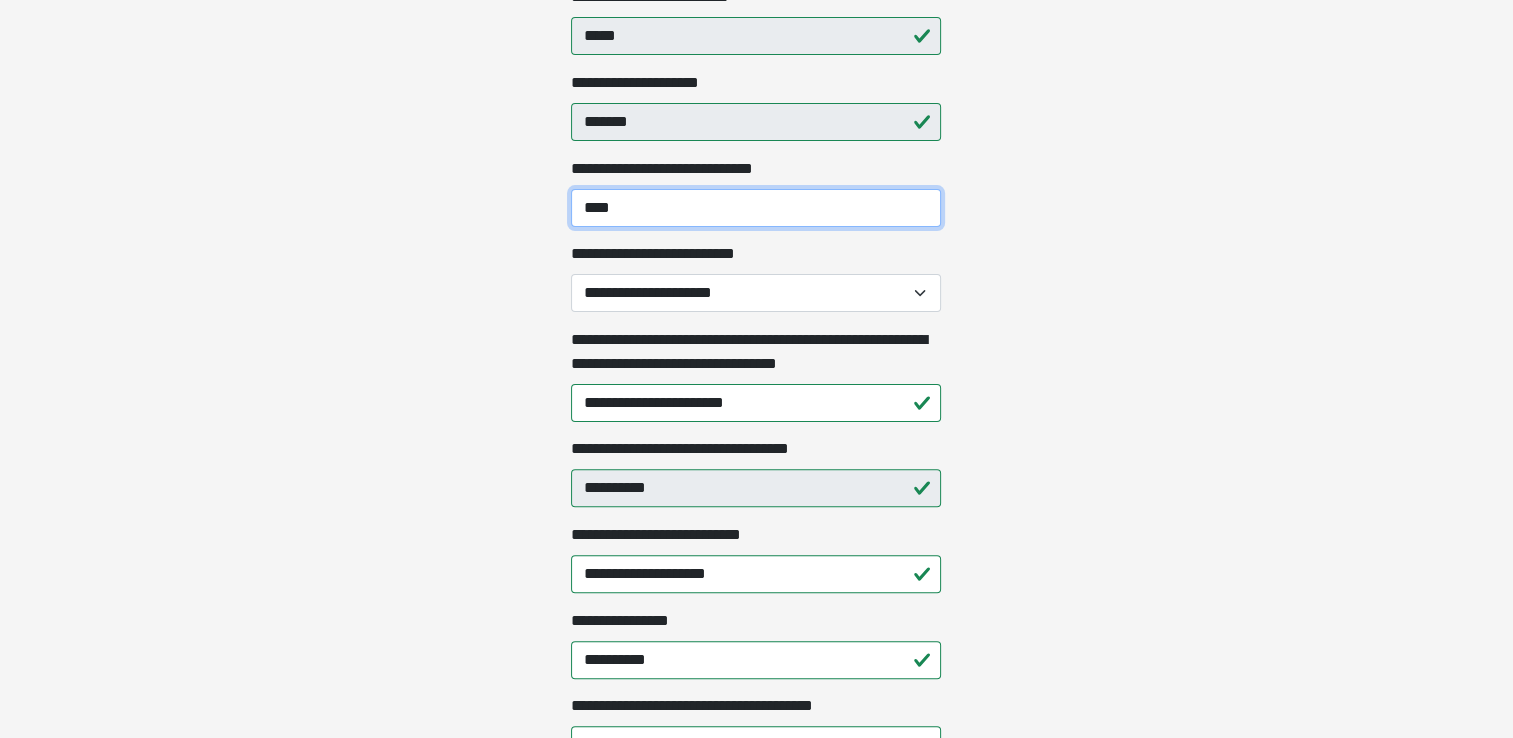 type on "****" 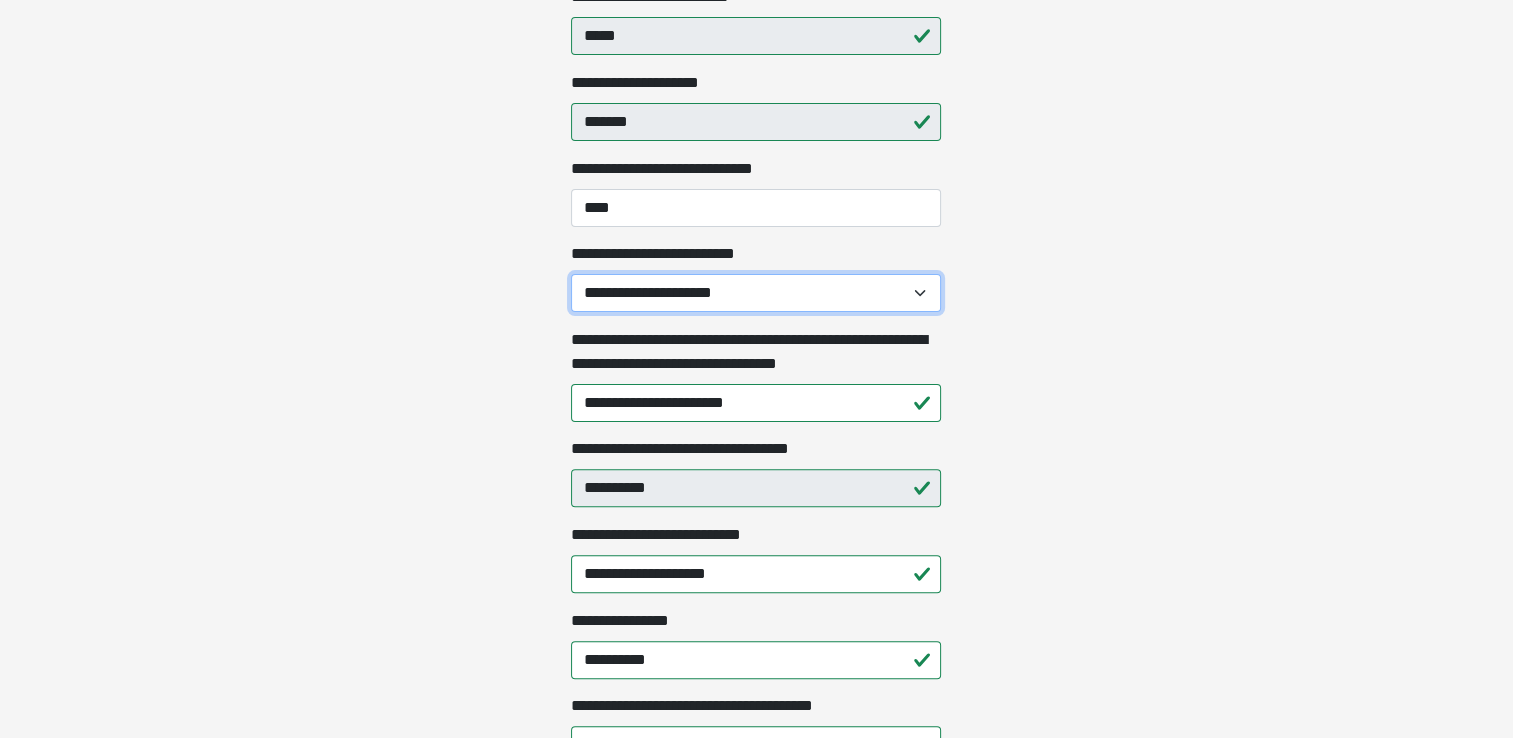 click on "**********" at bounding box center [756, 293] 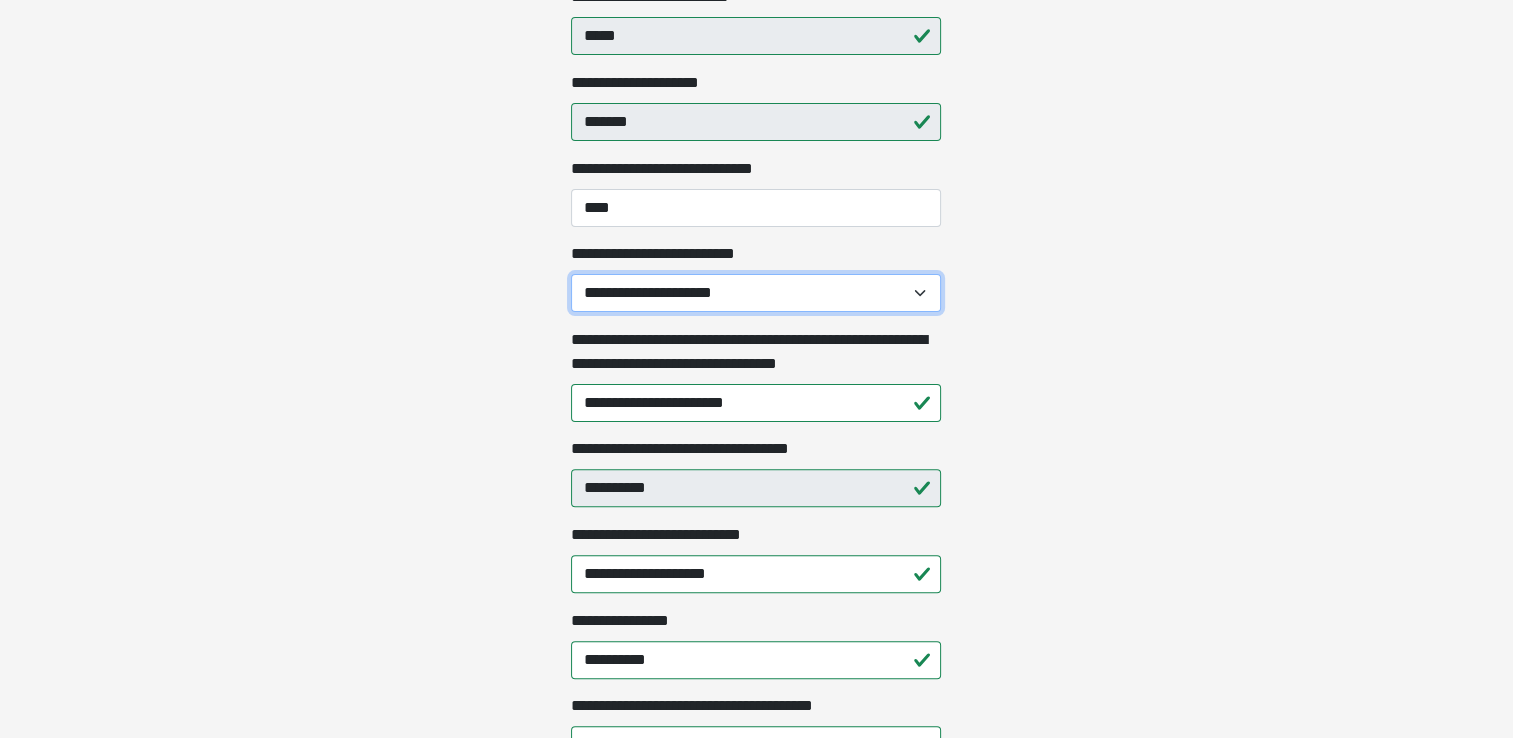 select on "*******" 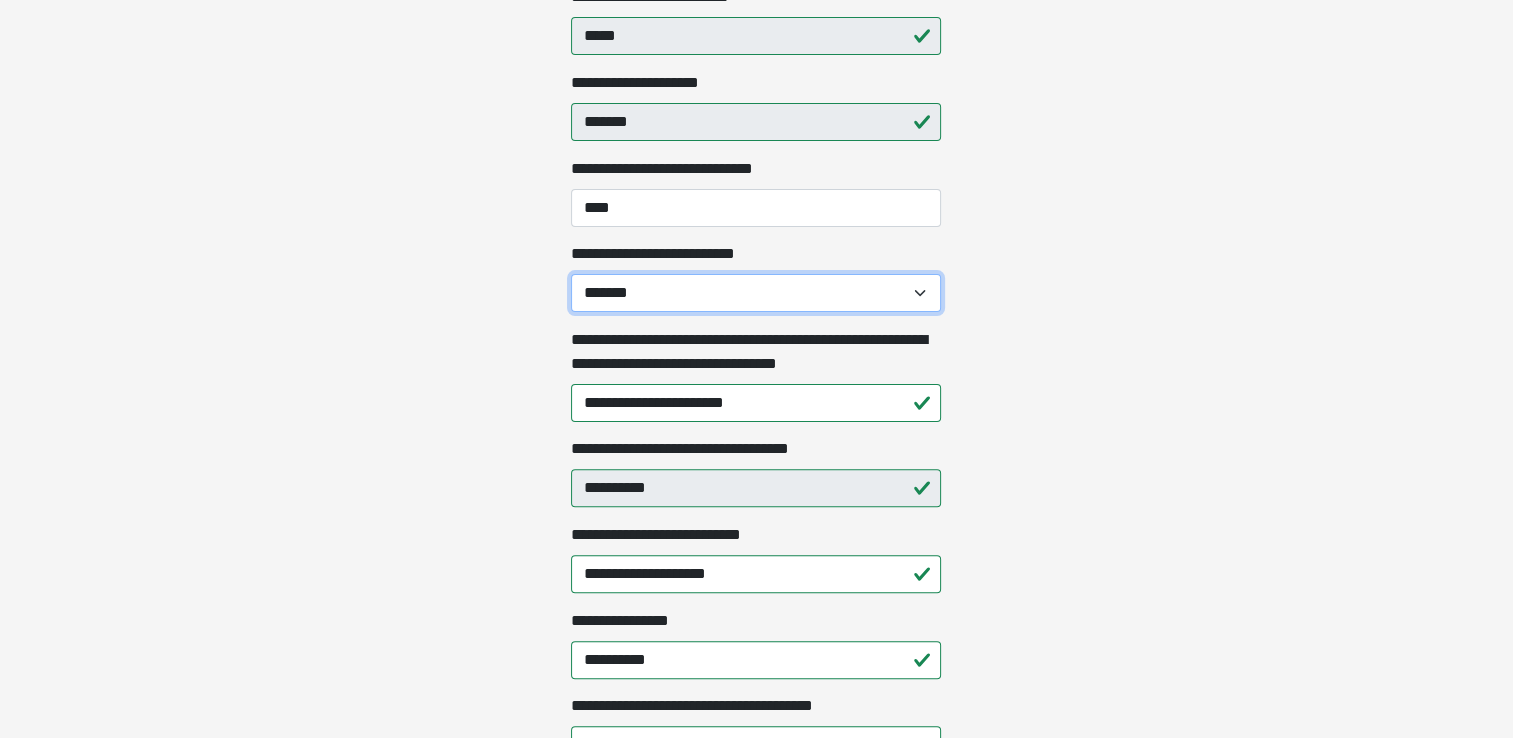 click on "**********" at bounding box center [756, 293] 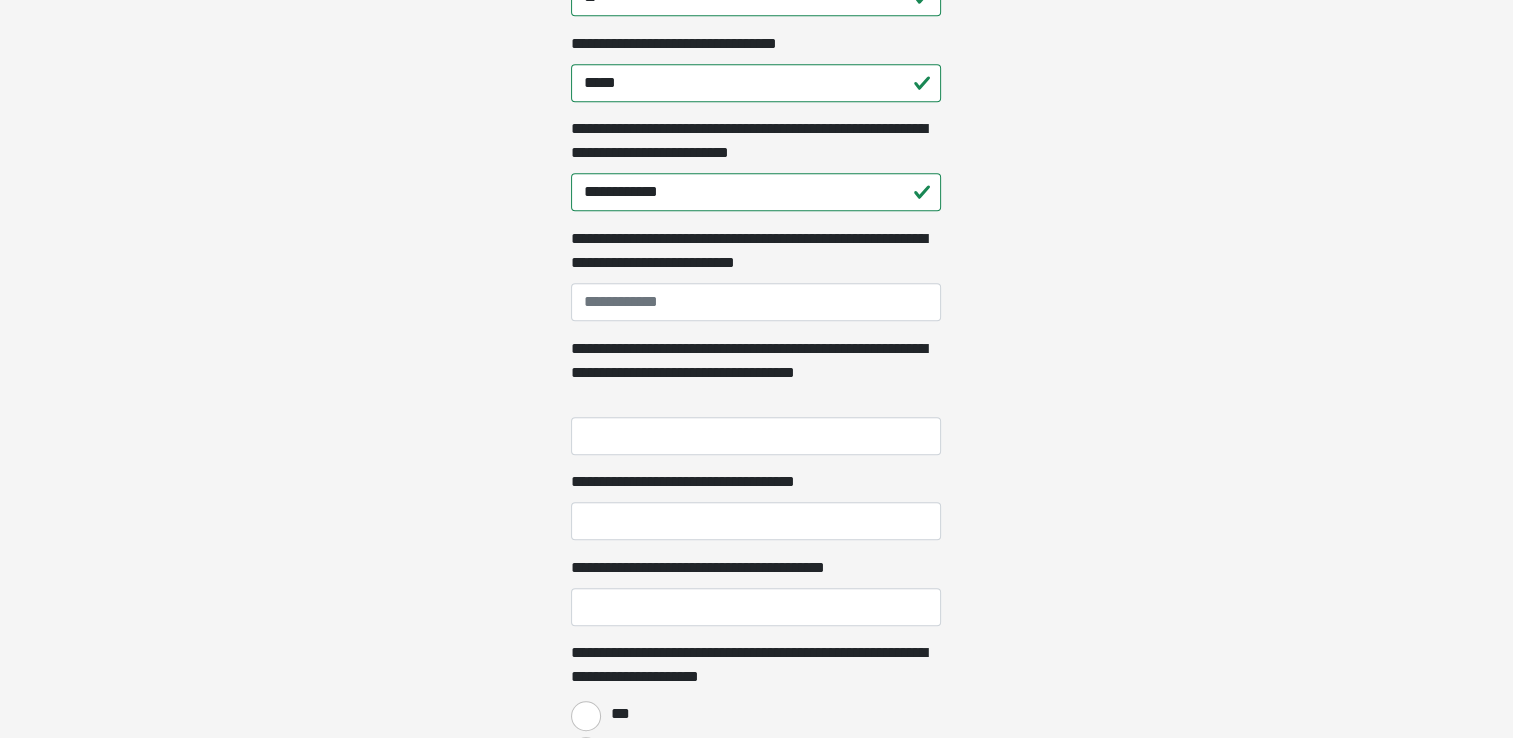 scroll, scrollTop: 1300, scrollLeft: 0, axis: vertical 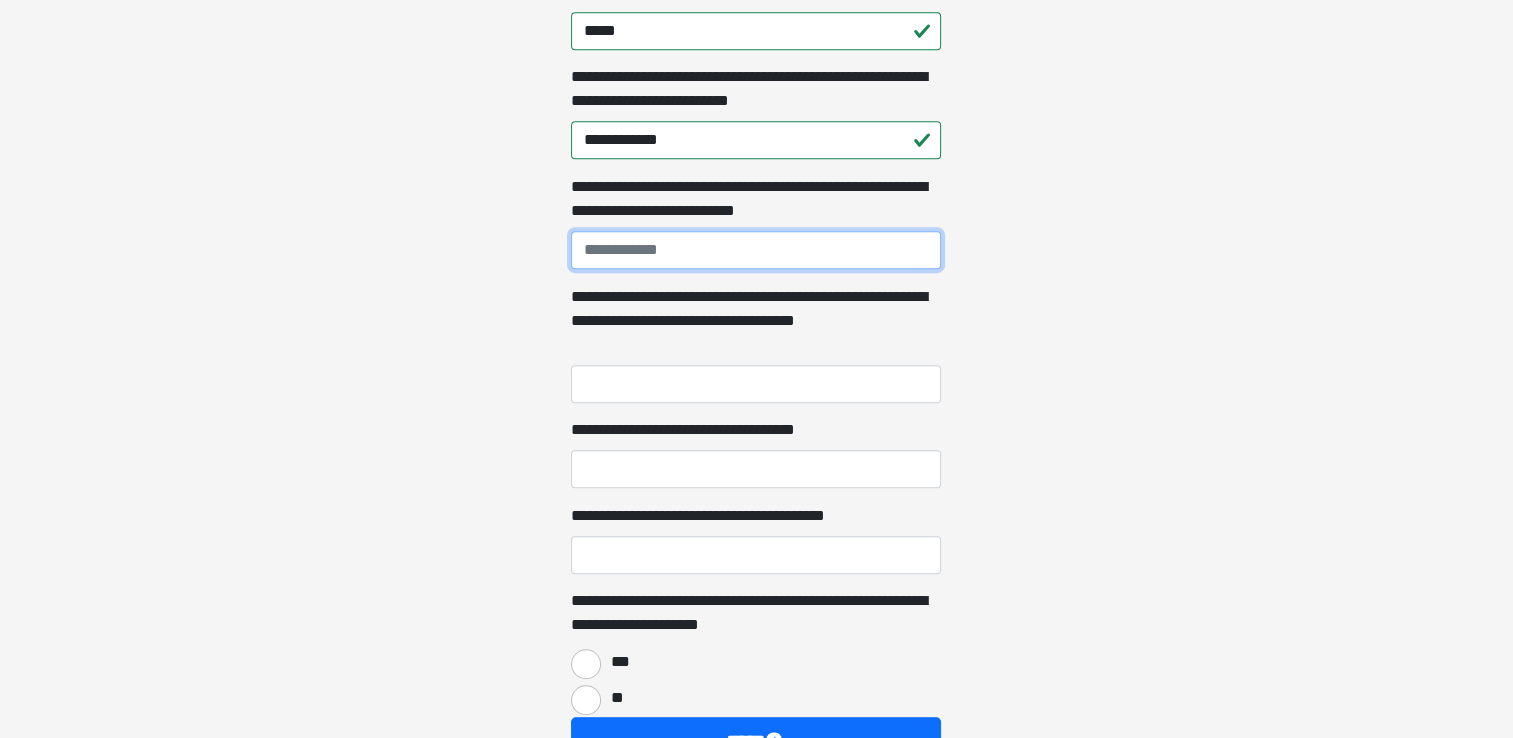 click on "**********" at bounding box center (756, 250) 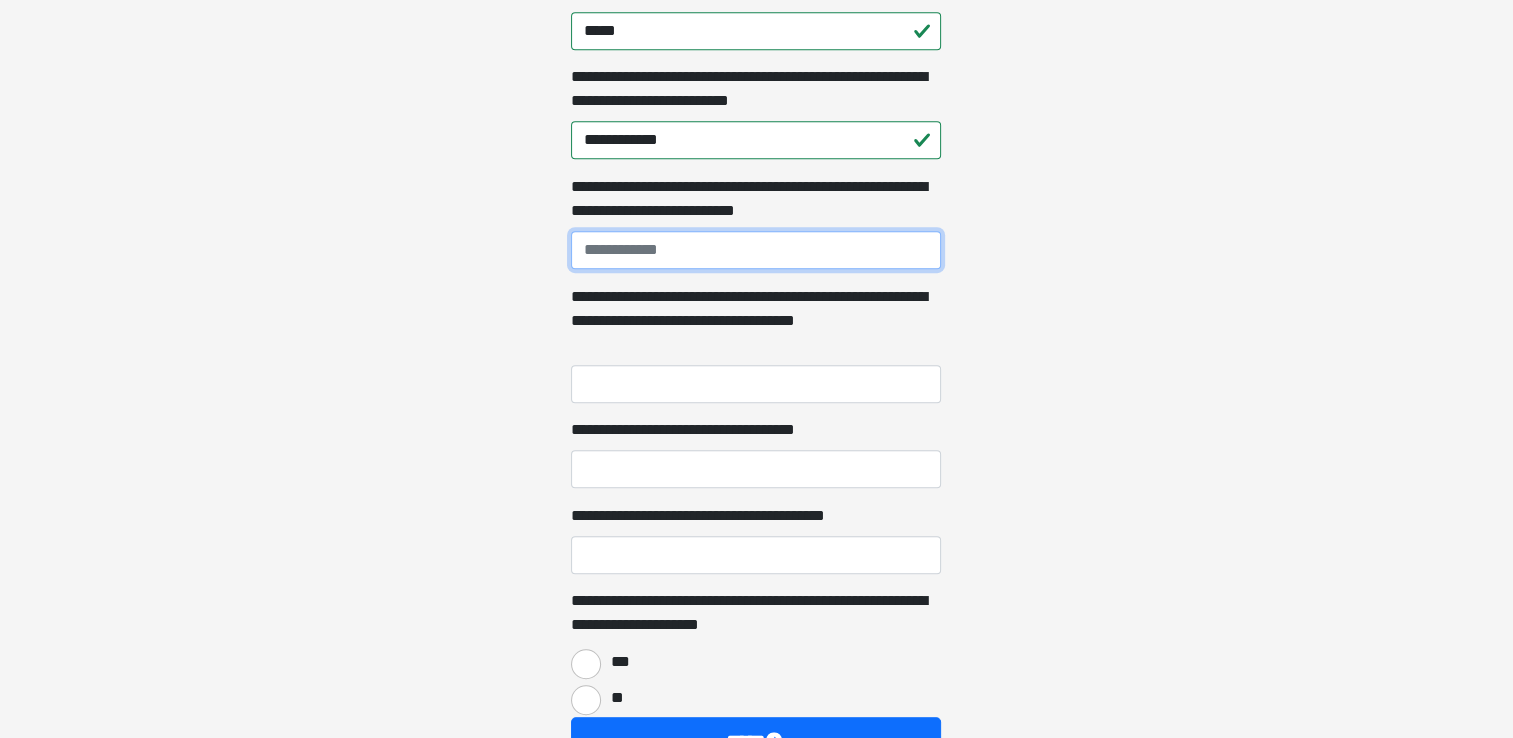 type on "**********" 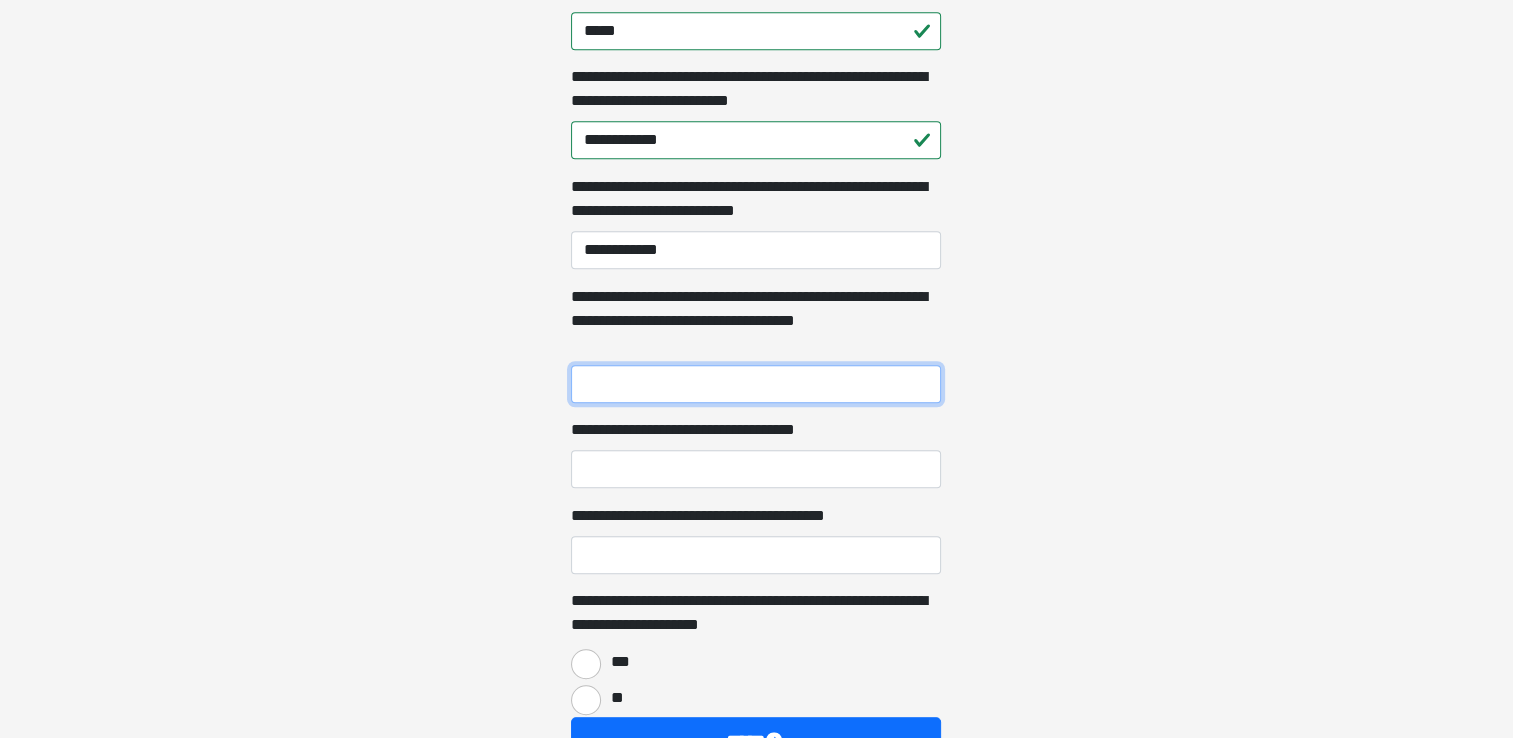 click on "**********" at bounding box center (756, 384) 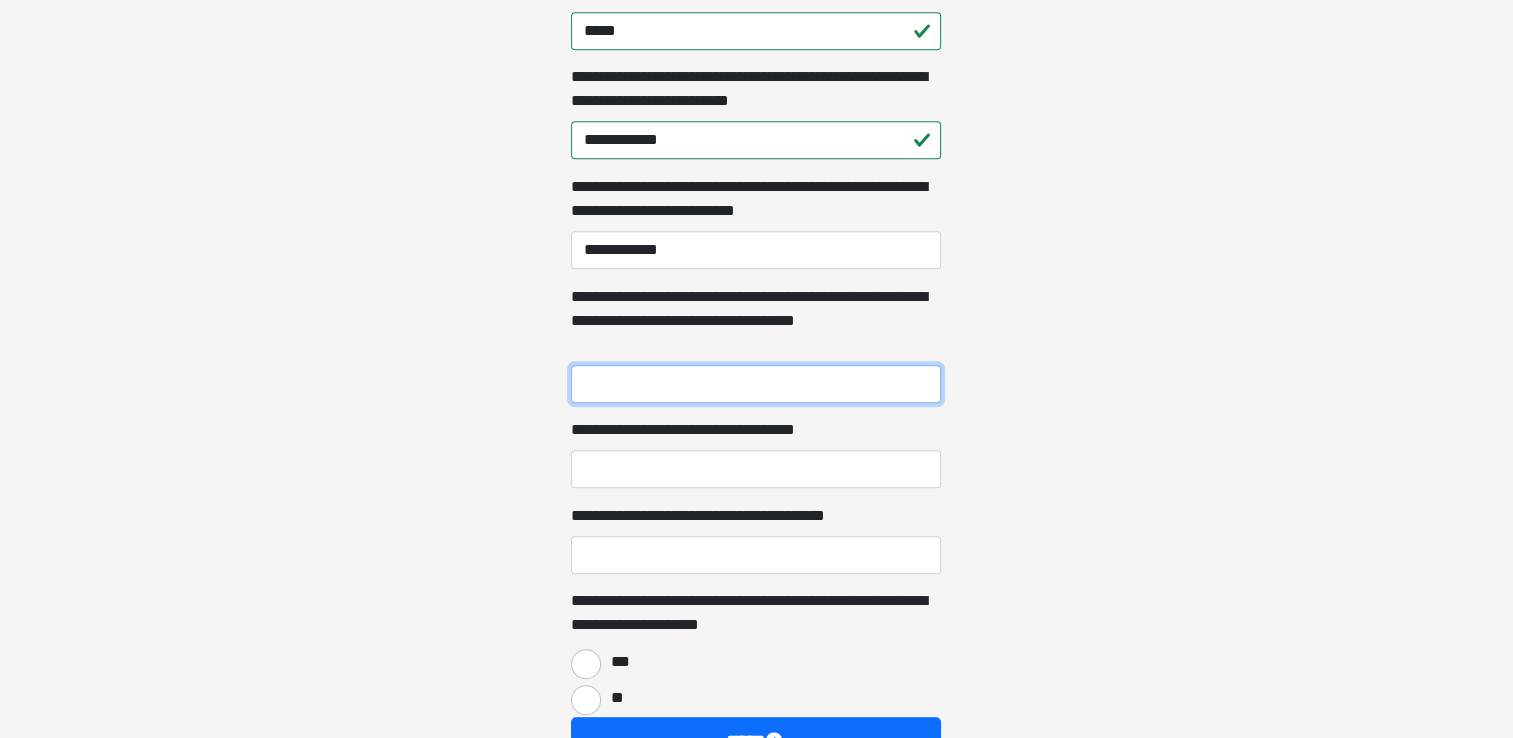 type on "**********" 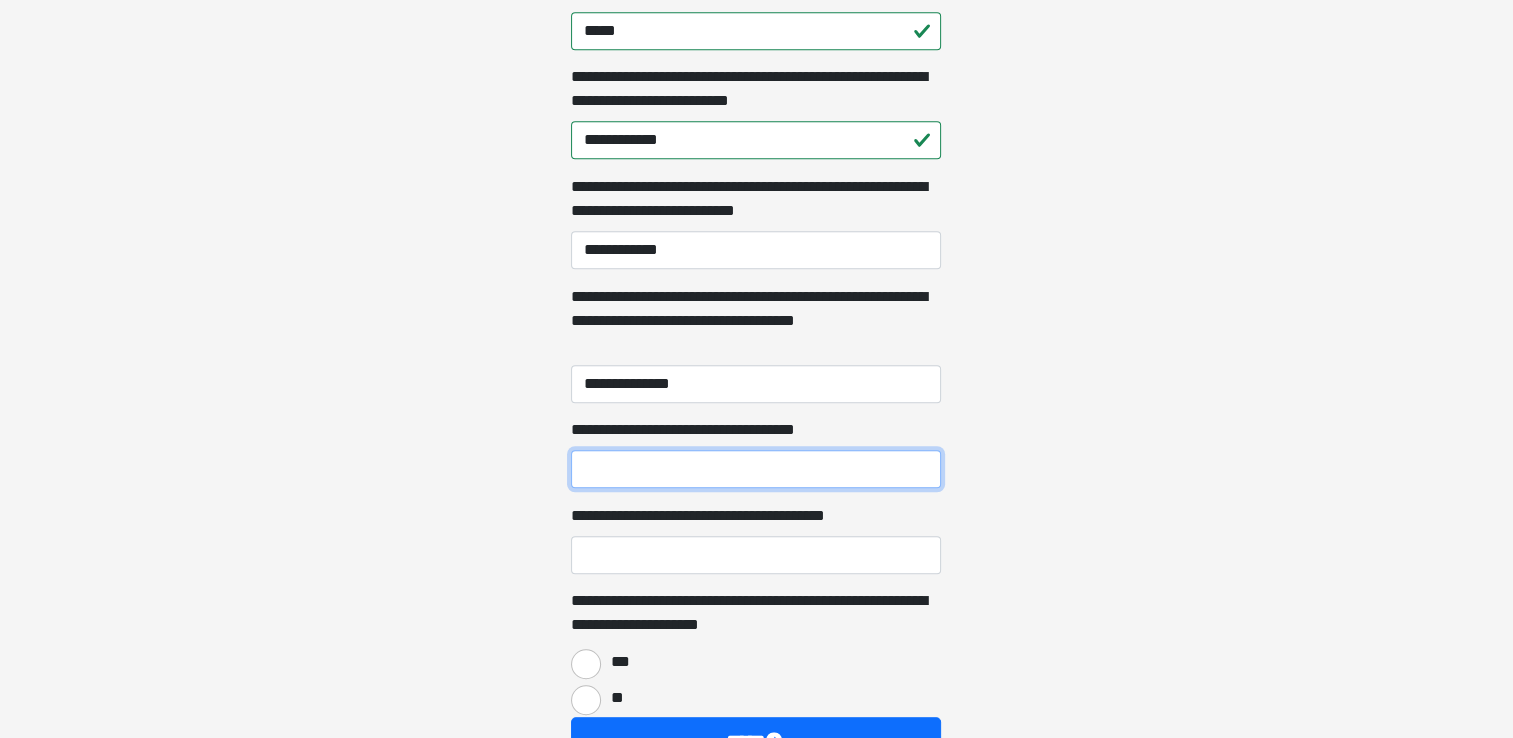type on "****" 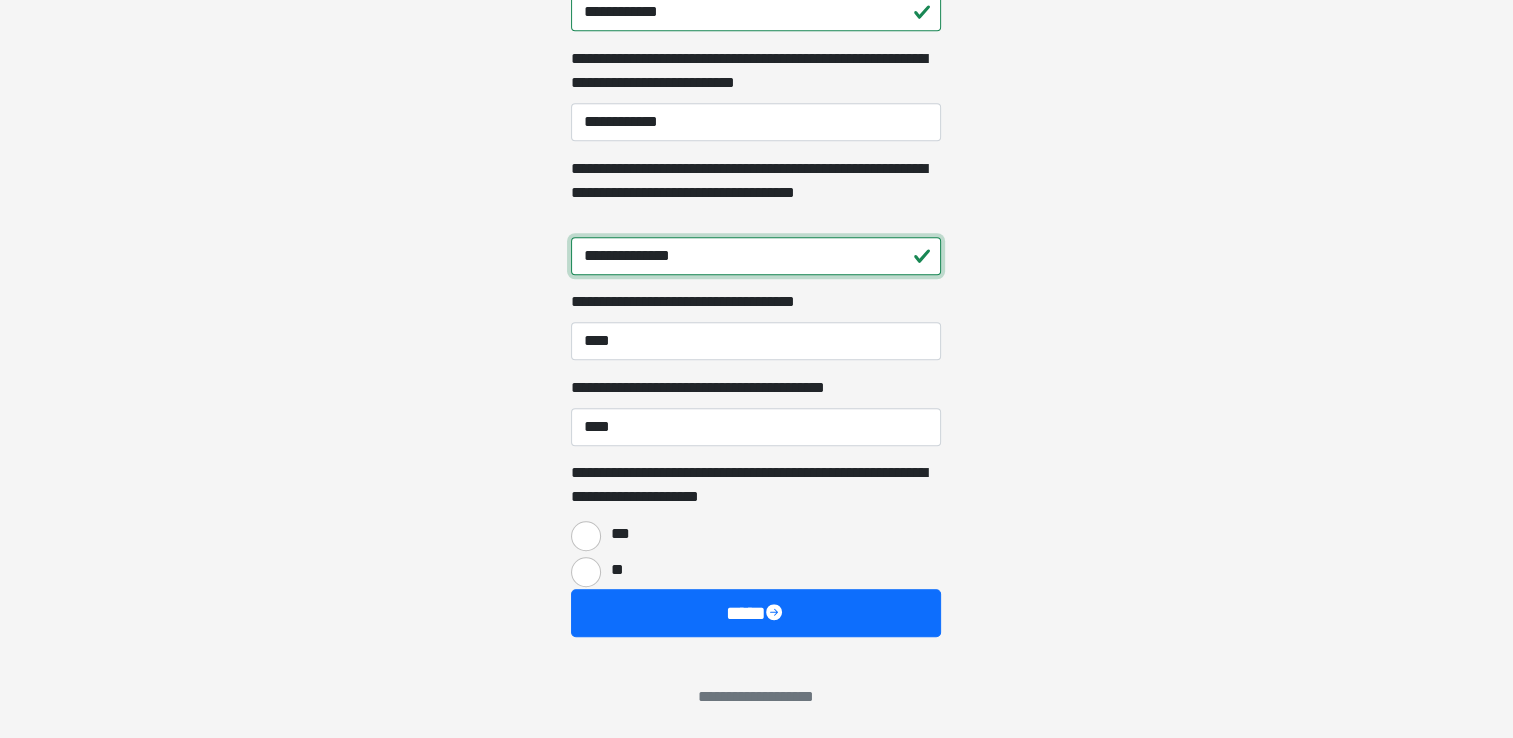 scroll, scrollTop: 1445, scrollLeft: 0, axis: vertical 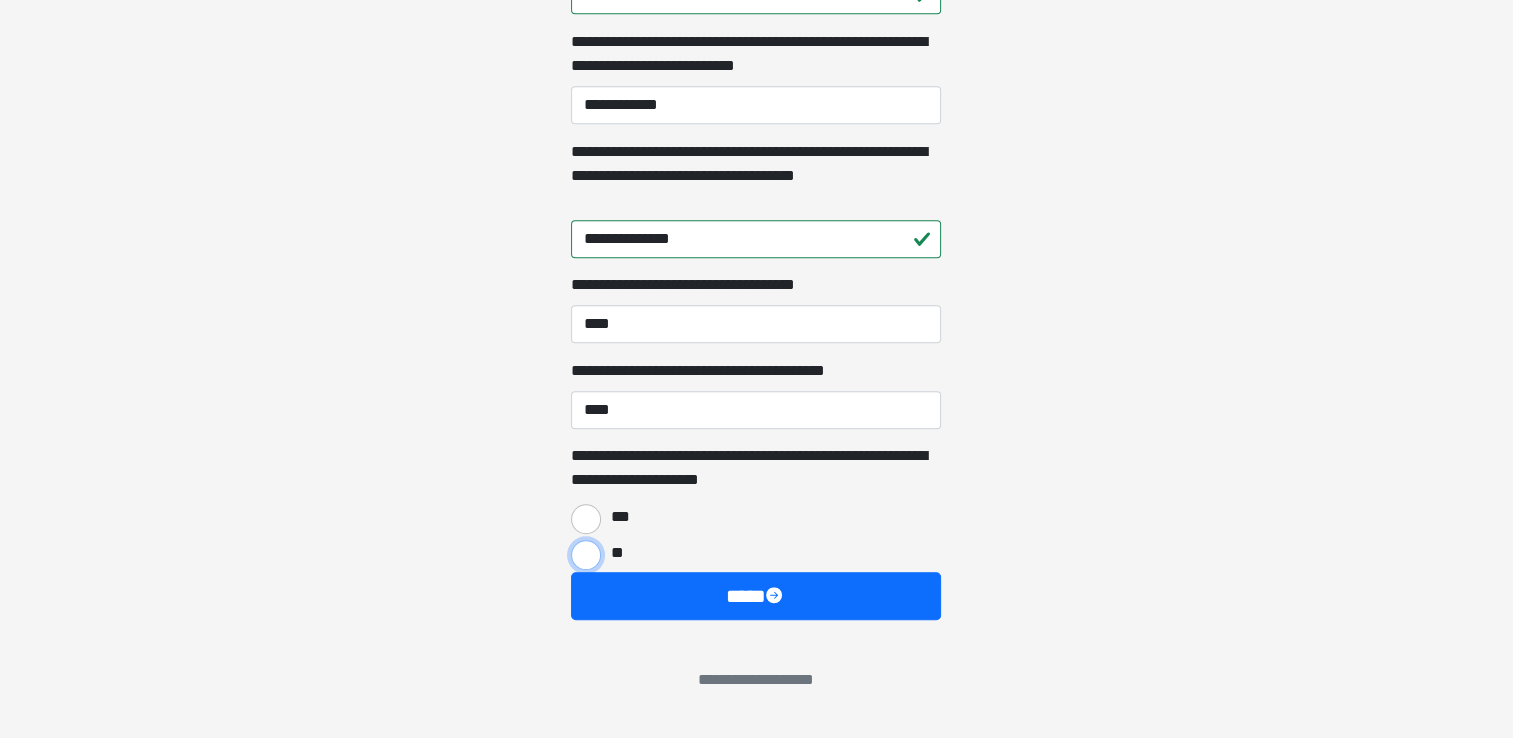 click on "**" at bounding box center [586, 555] 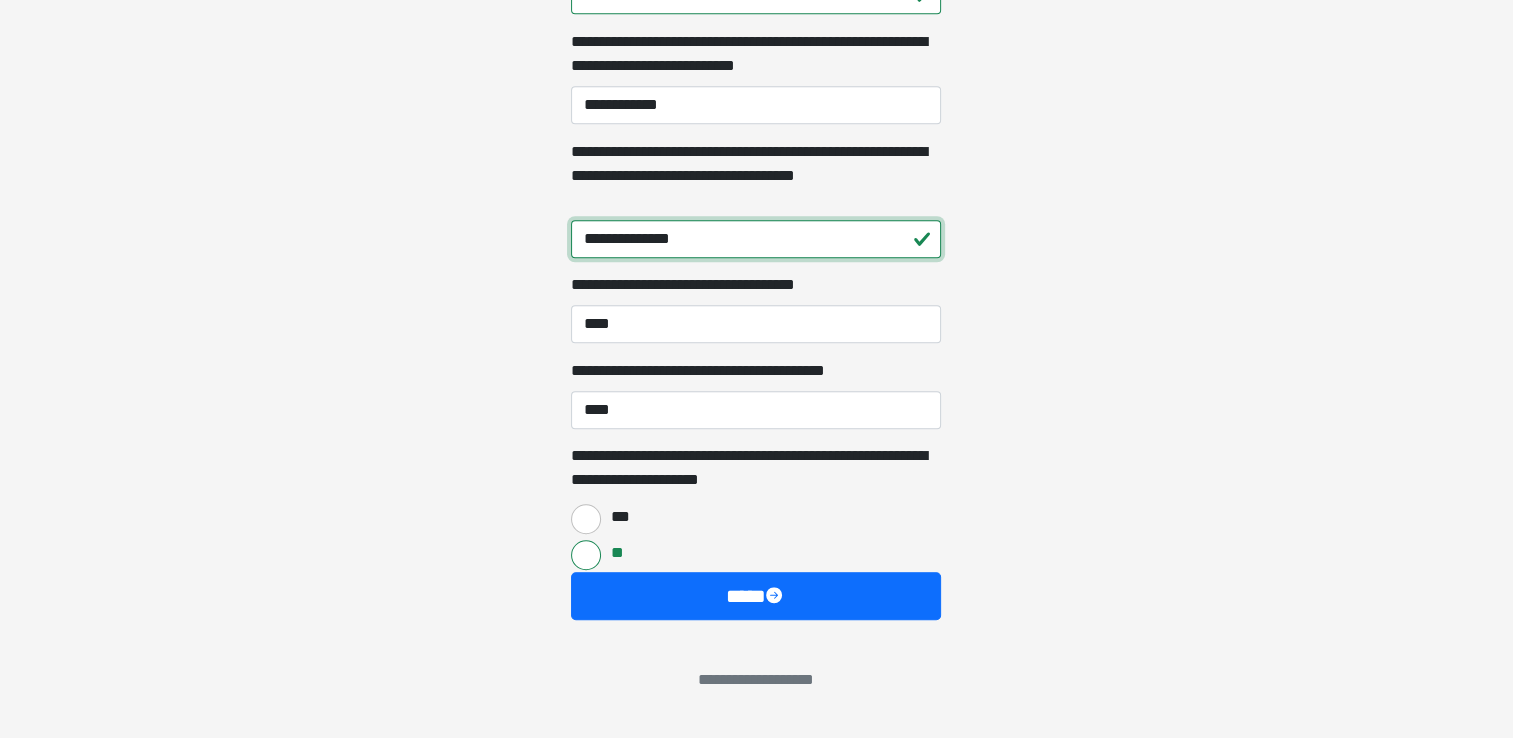 click on "**********" at bounding box center [756, 239] 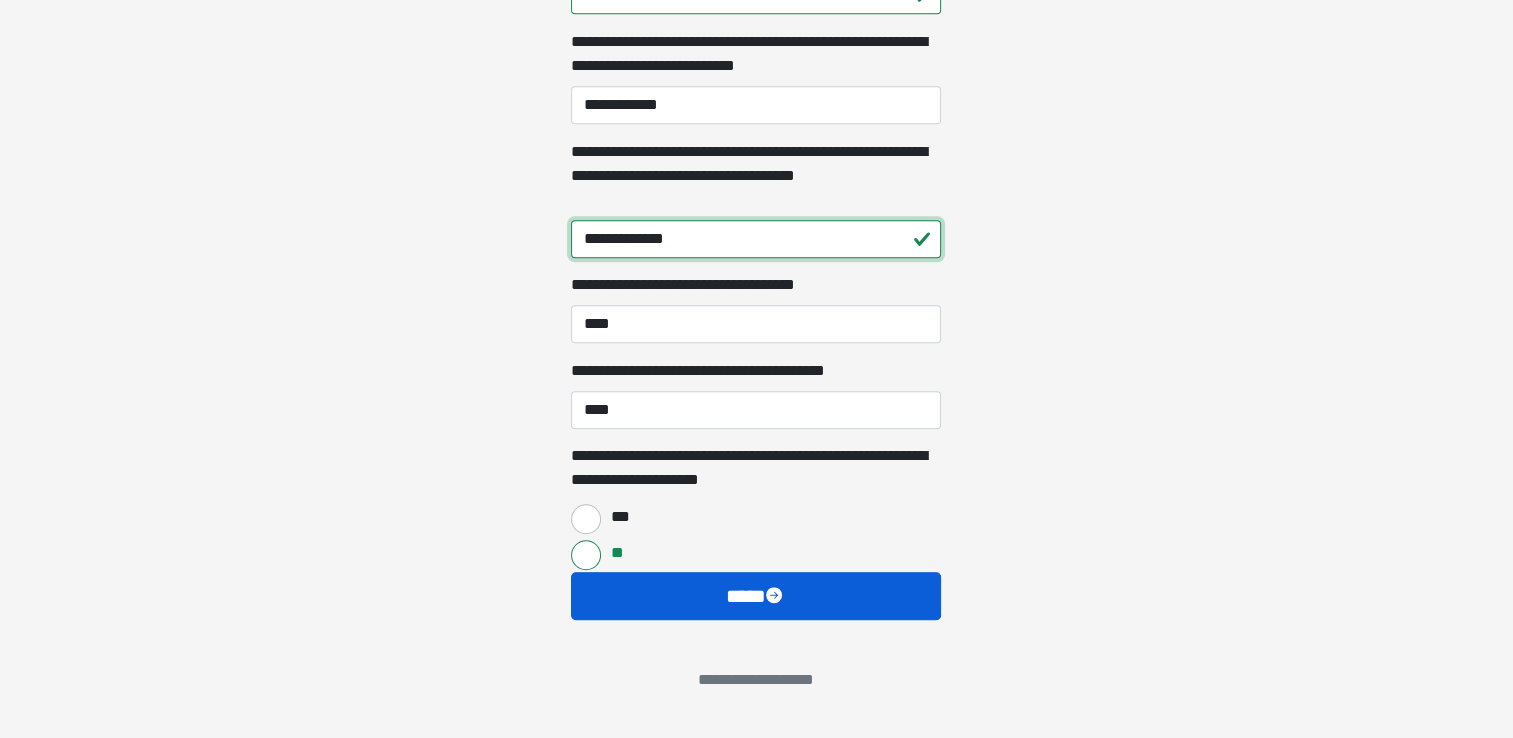 type on "**********" 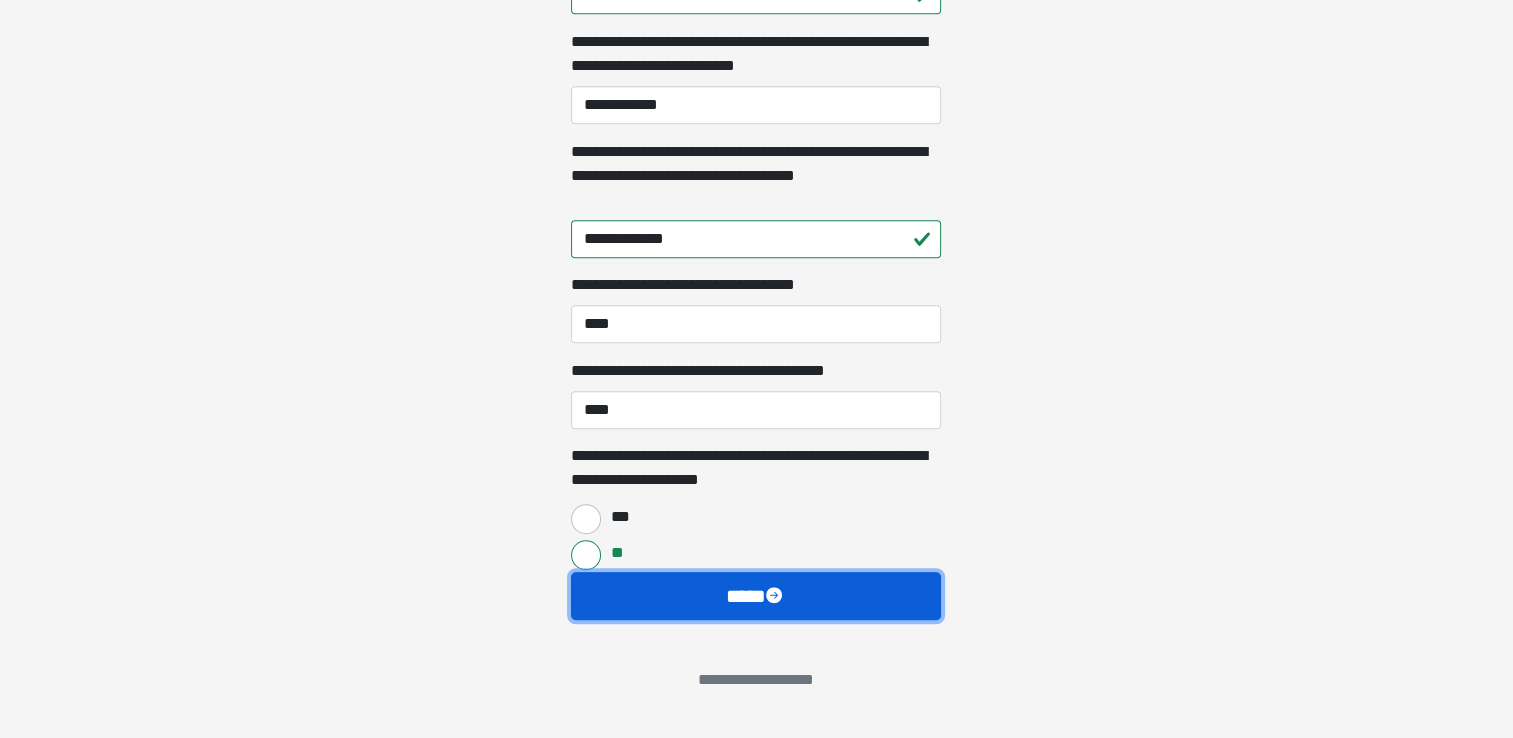 click on "****" at bounding box center [756, 596] 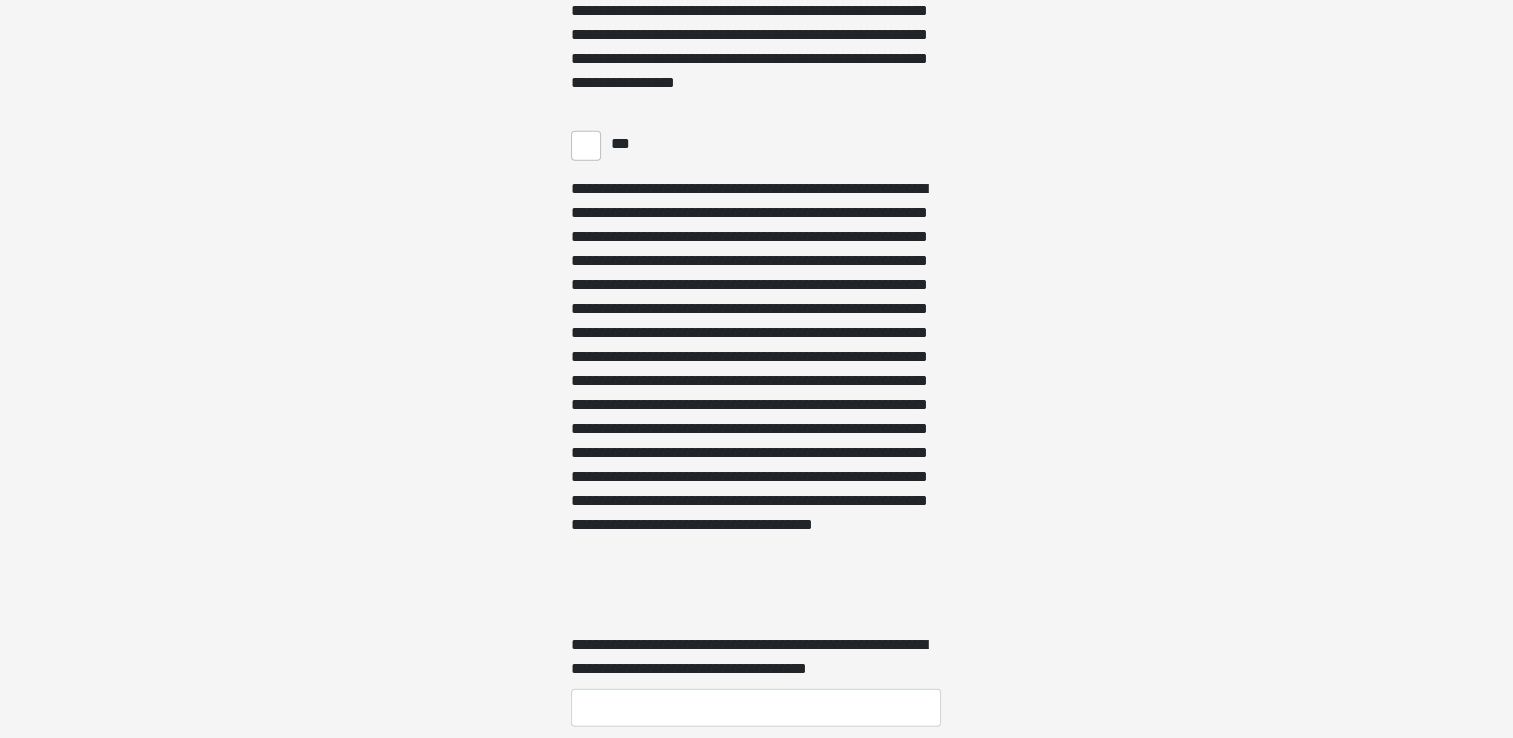 scroll, scrollTop: 4828, scrollLeft: 0, axis: vertical 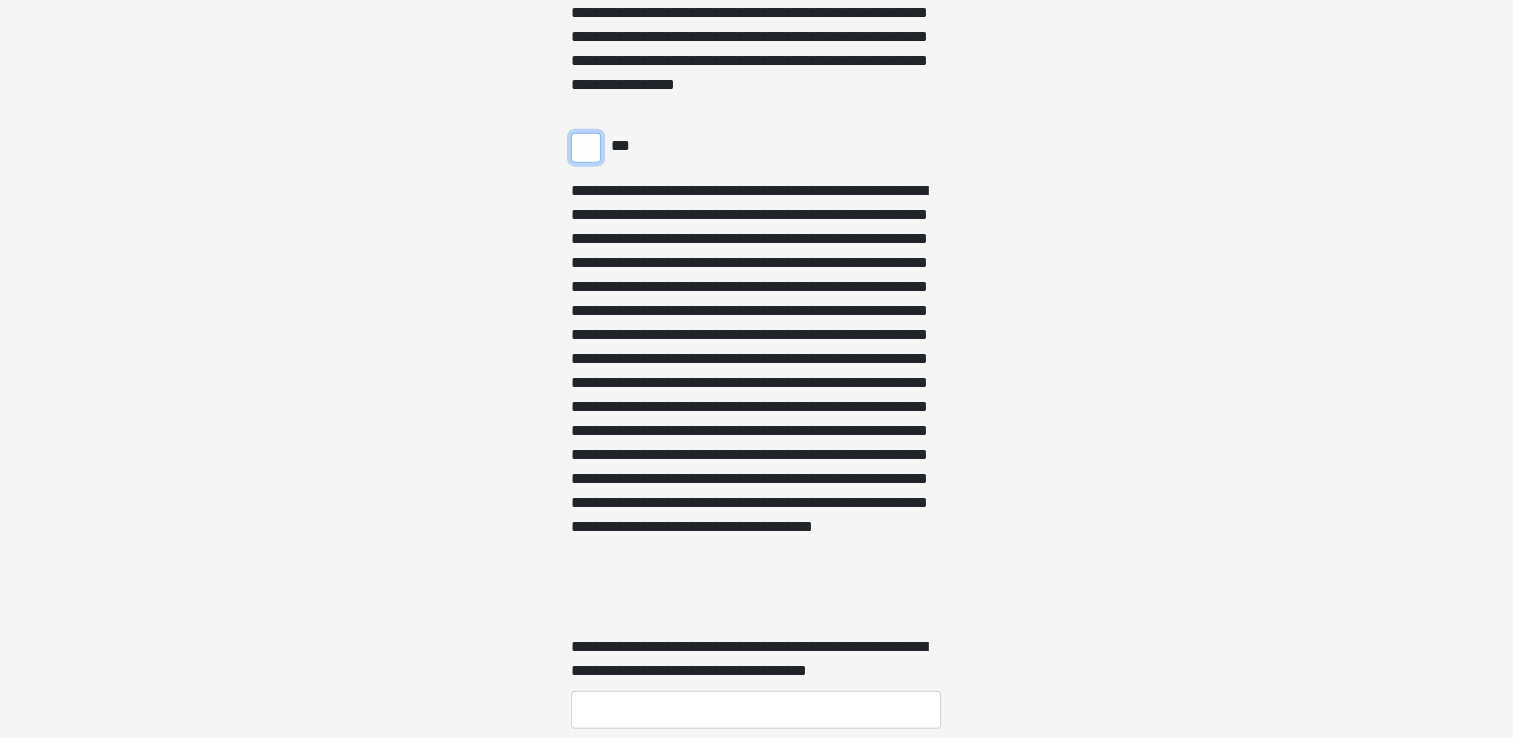 click on "***" at bounding box center (586, 148) 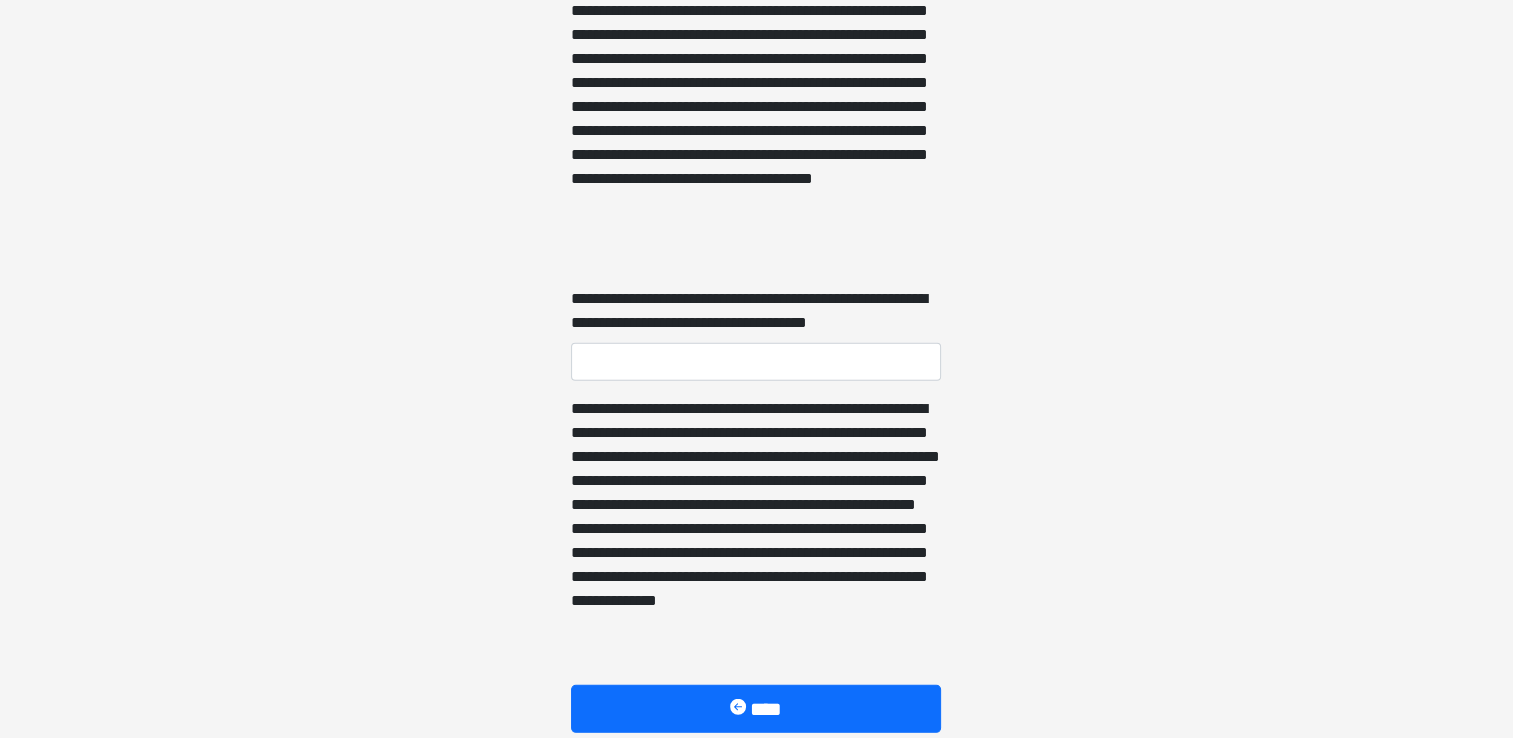 scroll, scrollTop: 5328, scrollLeft: 0, axis: vertical 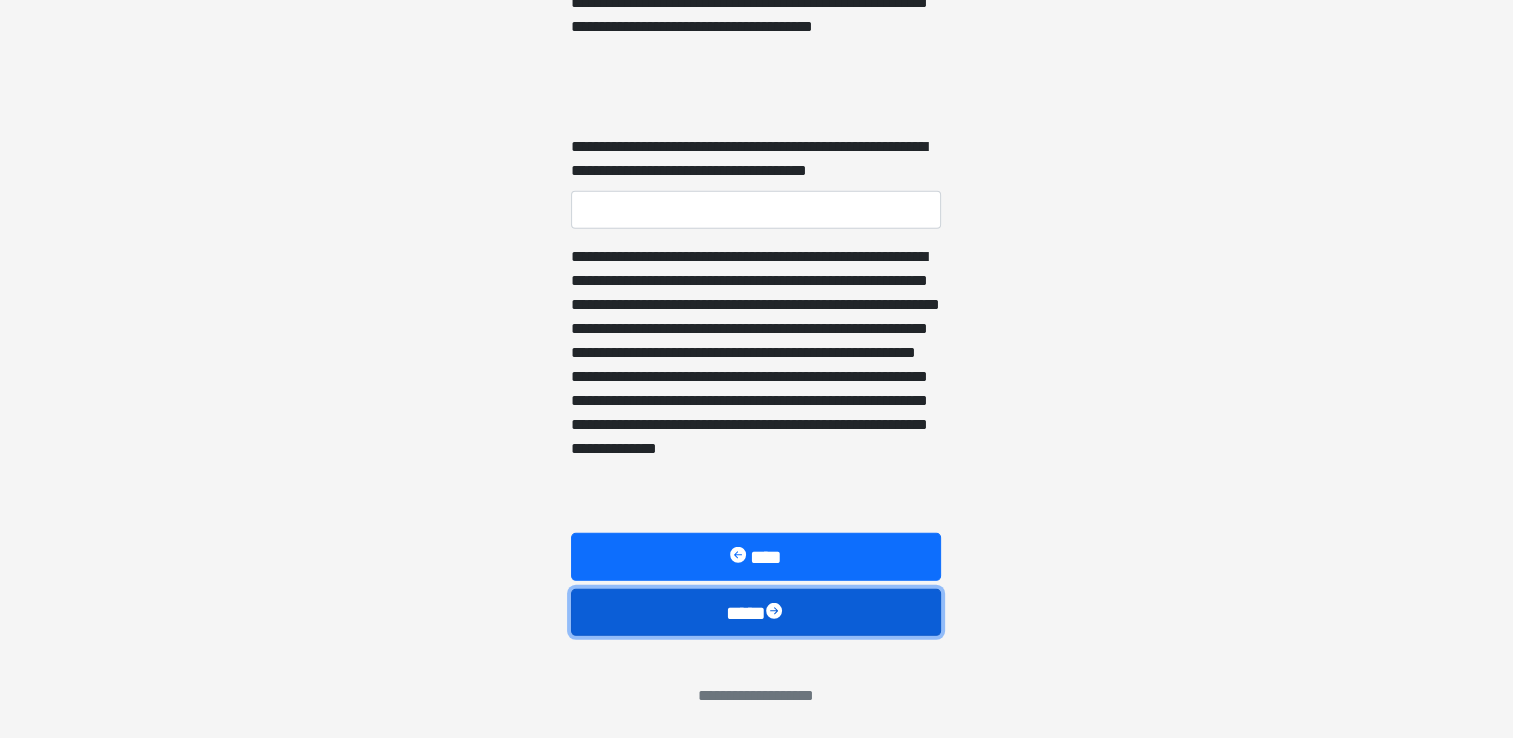 click on "****" at bounding box center [756, 613] 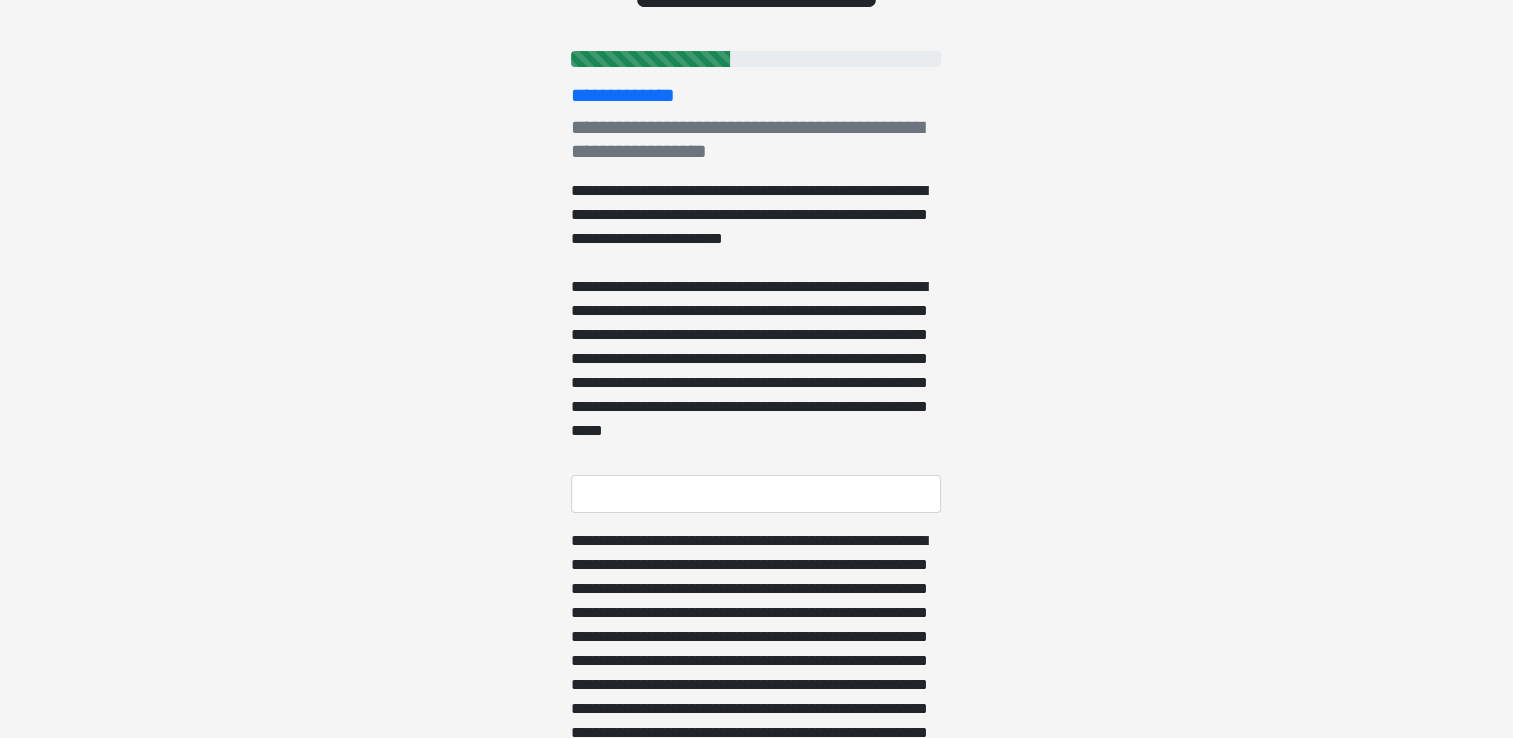 scroll, scrollTop: 500, scrollLeft: 0, axis: vertical 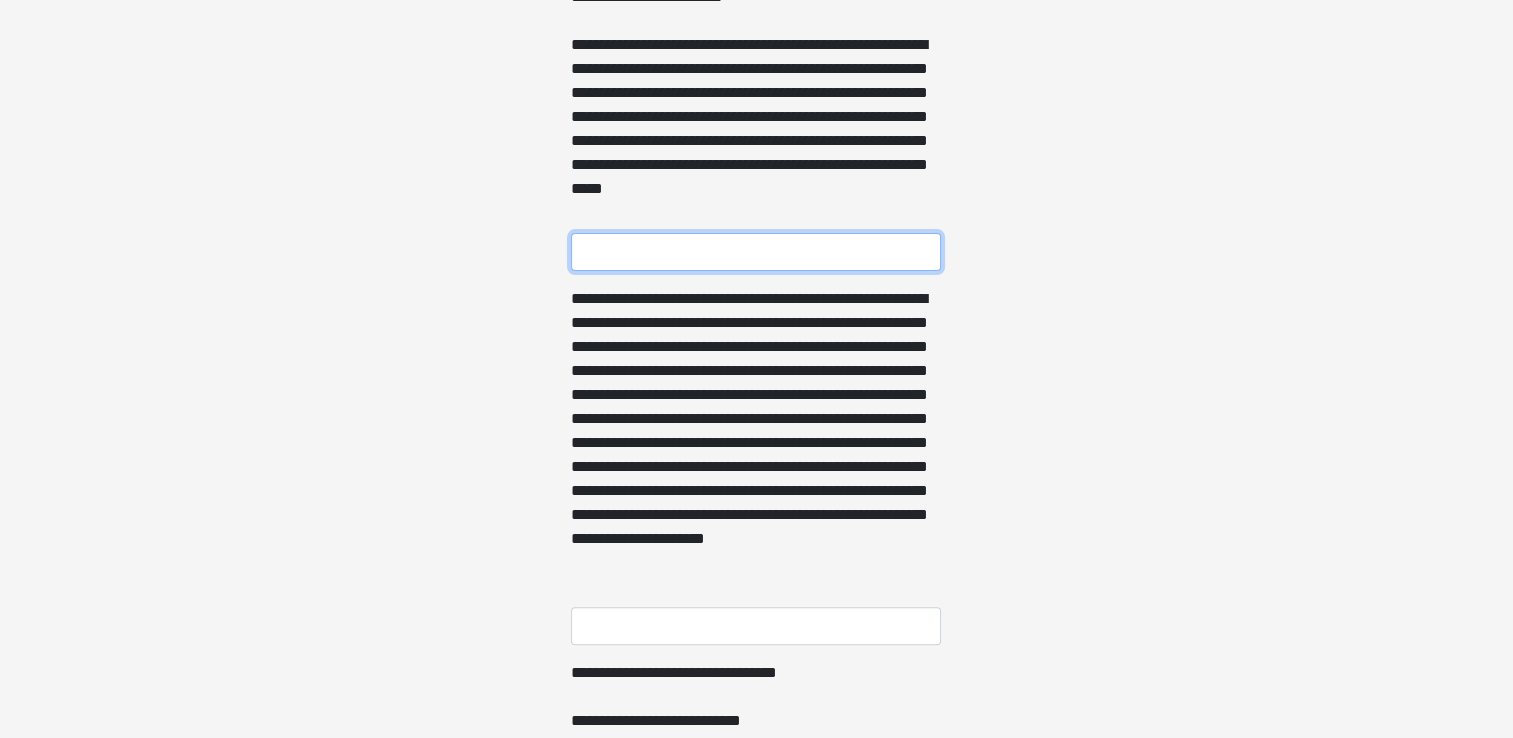 click on "**********" at bounding box center (756, 252) 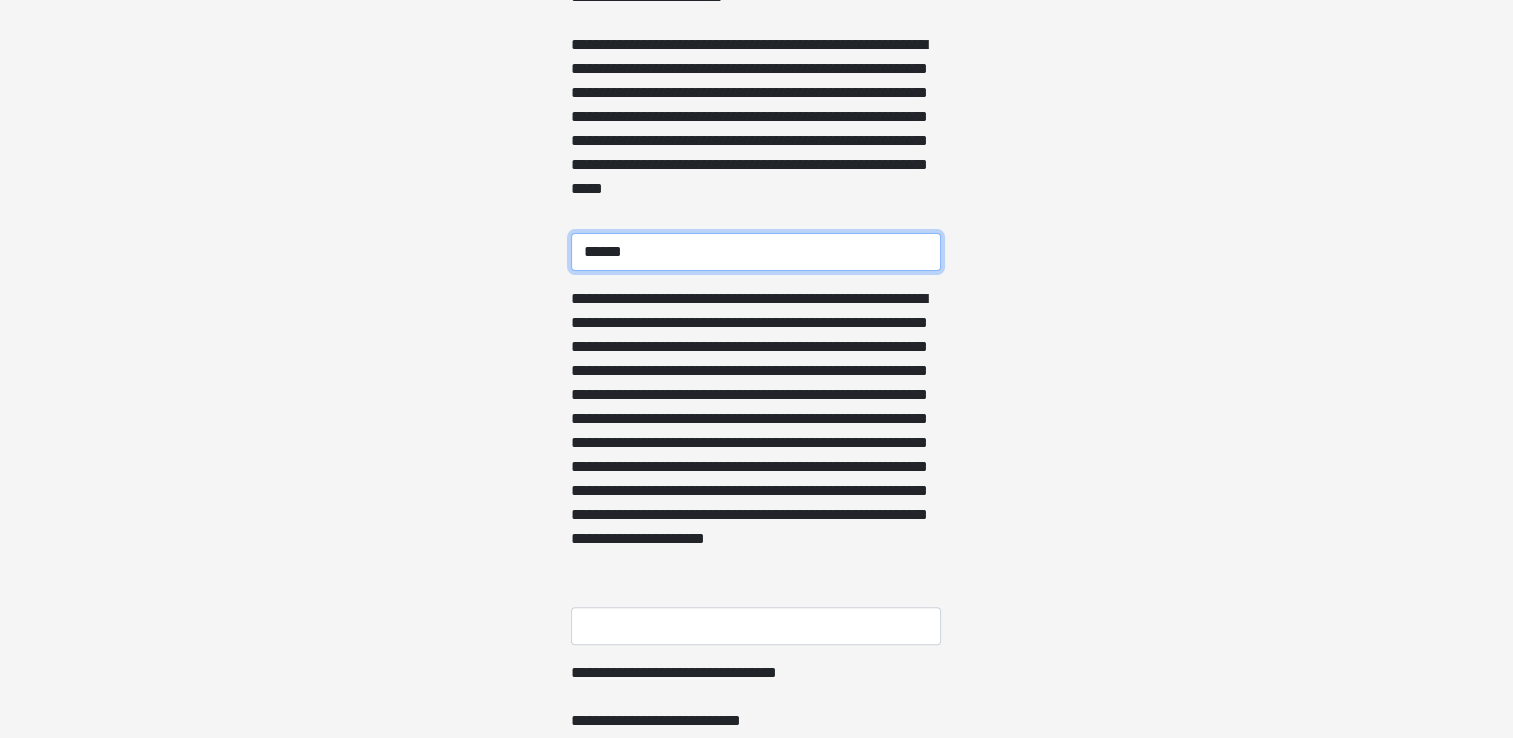 type on "**********" 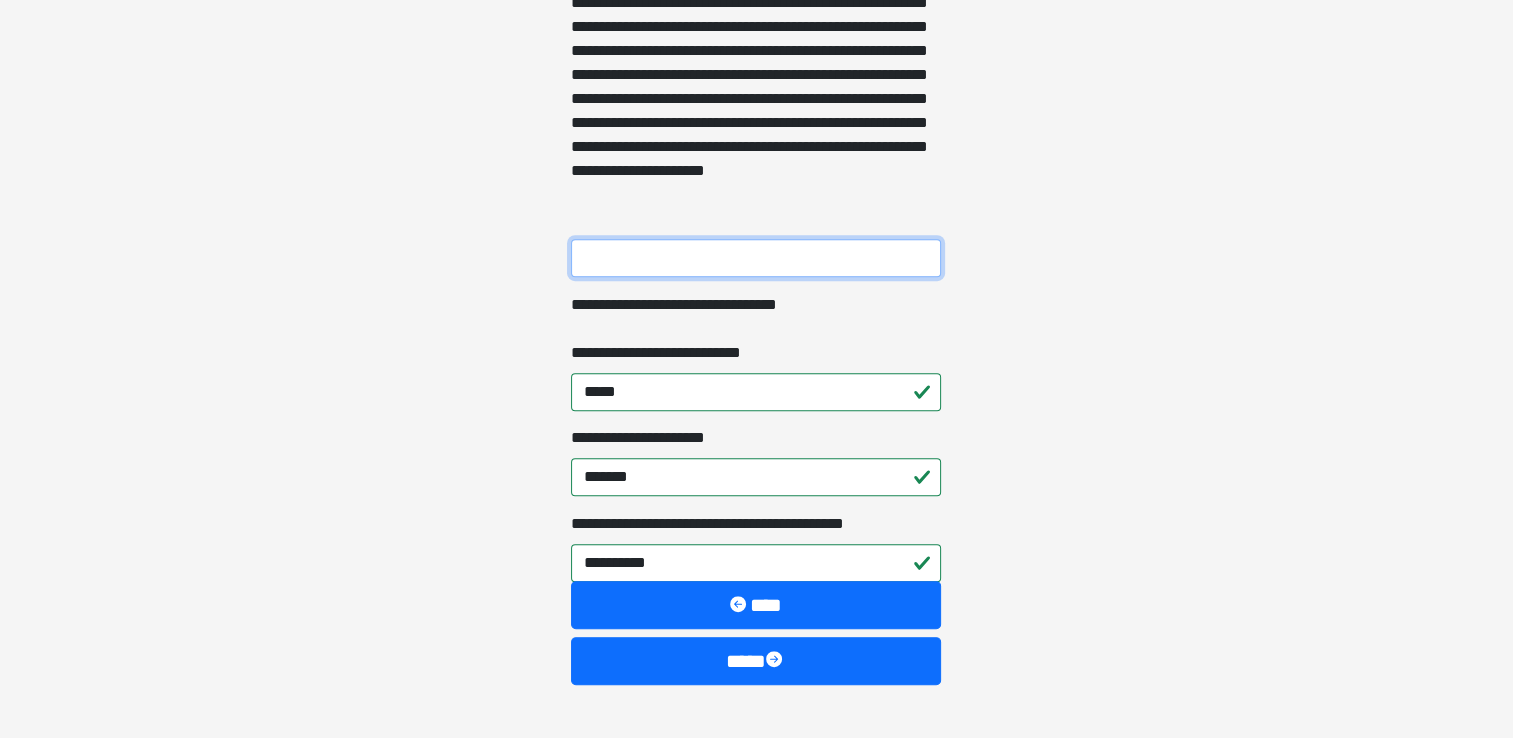 scroll, scrollTop: 933, scrollLeft: 0, axis: vertical 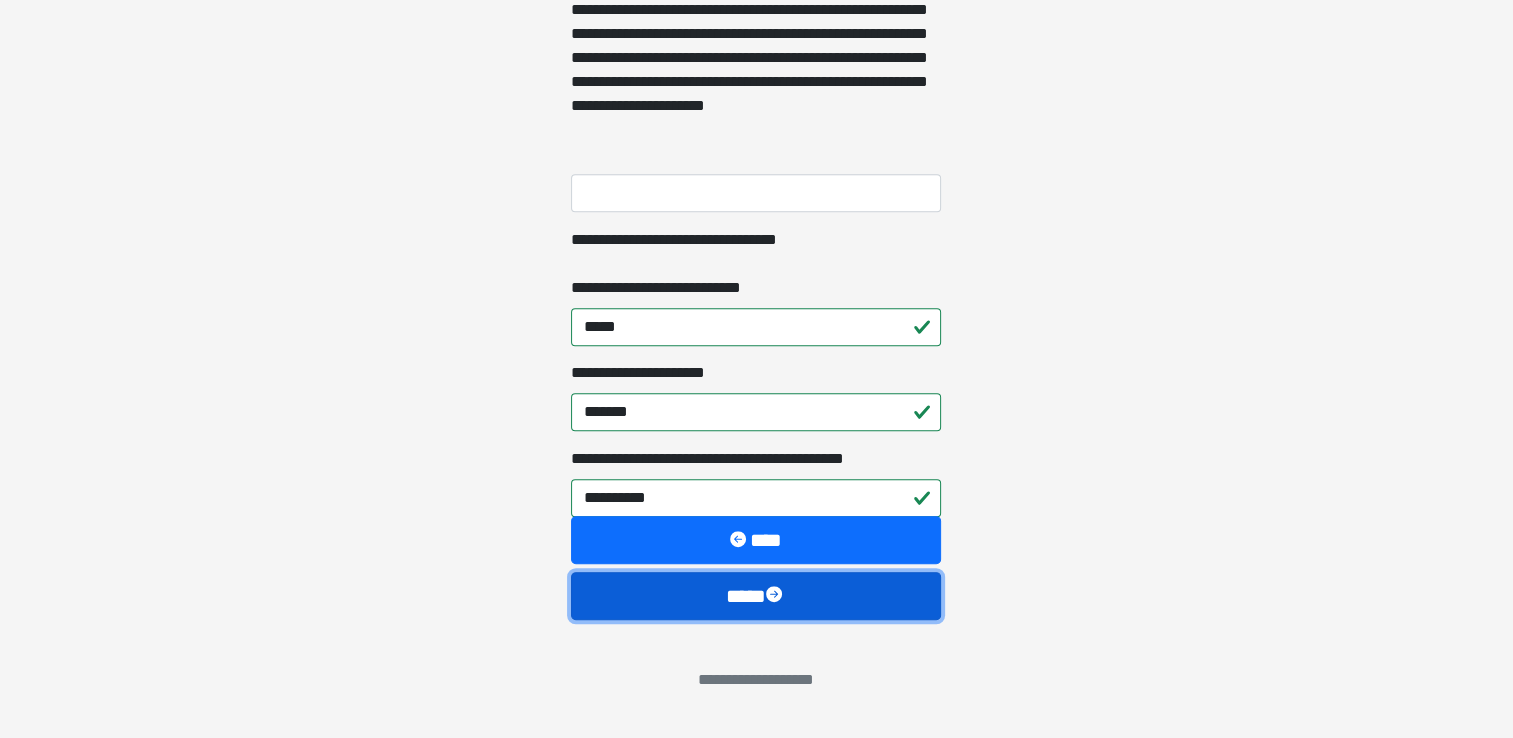 click on "****" at bounding box center (756, 596) 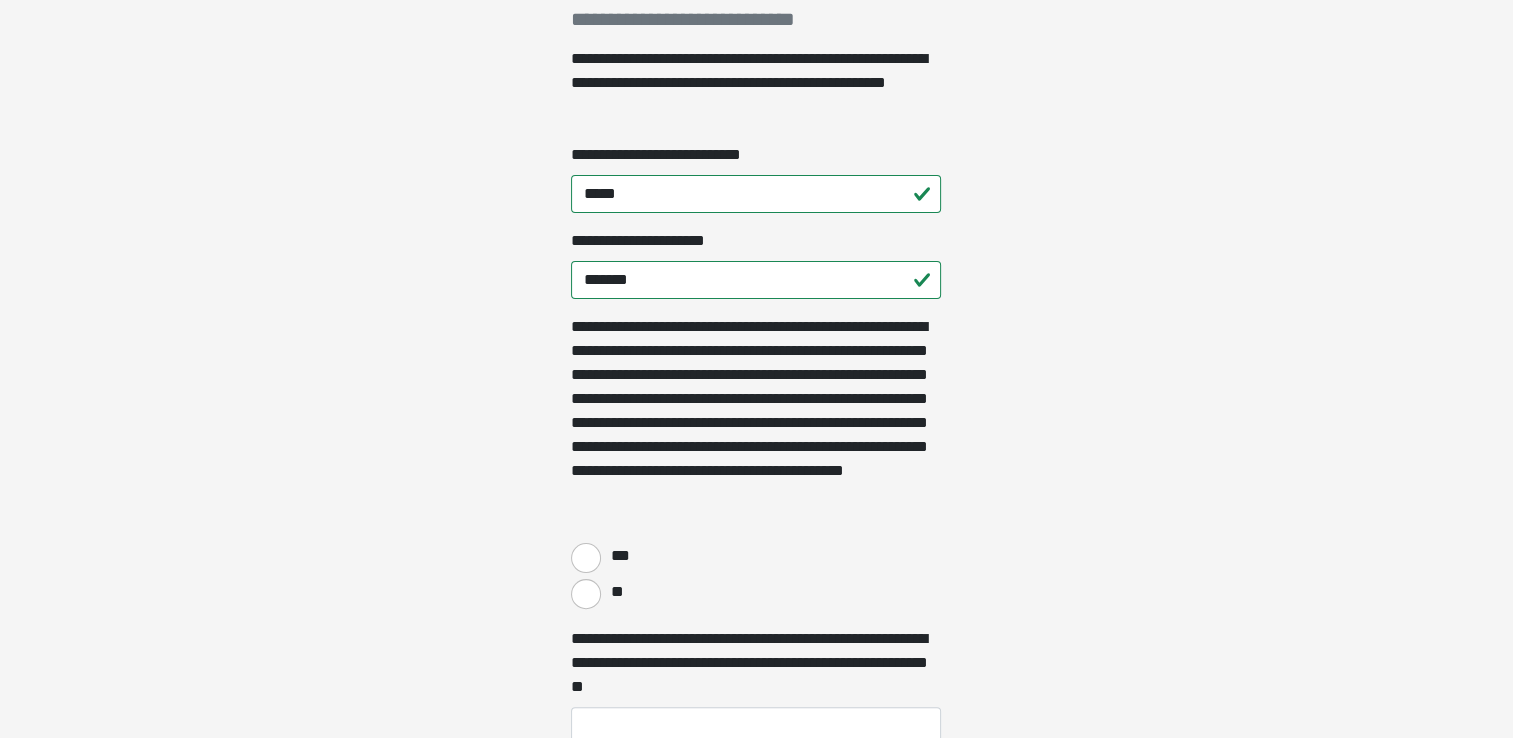 scroll, scrollTop: 400, scrollLeft: 0, axis: vertical 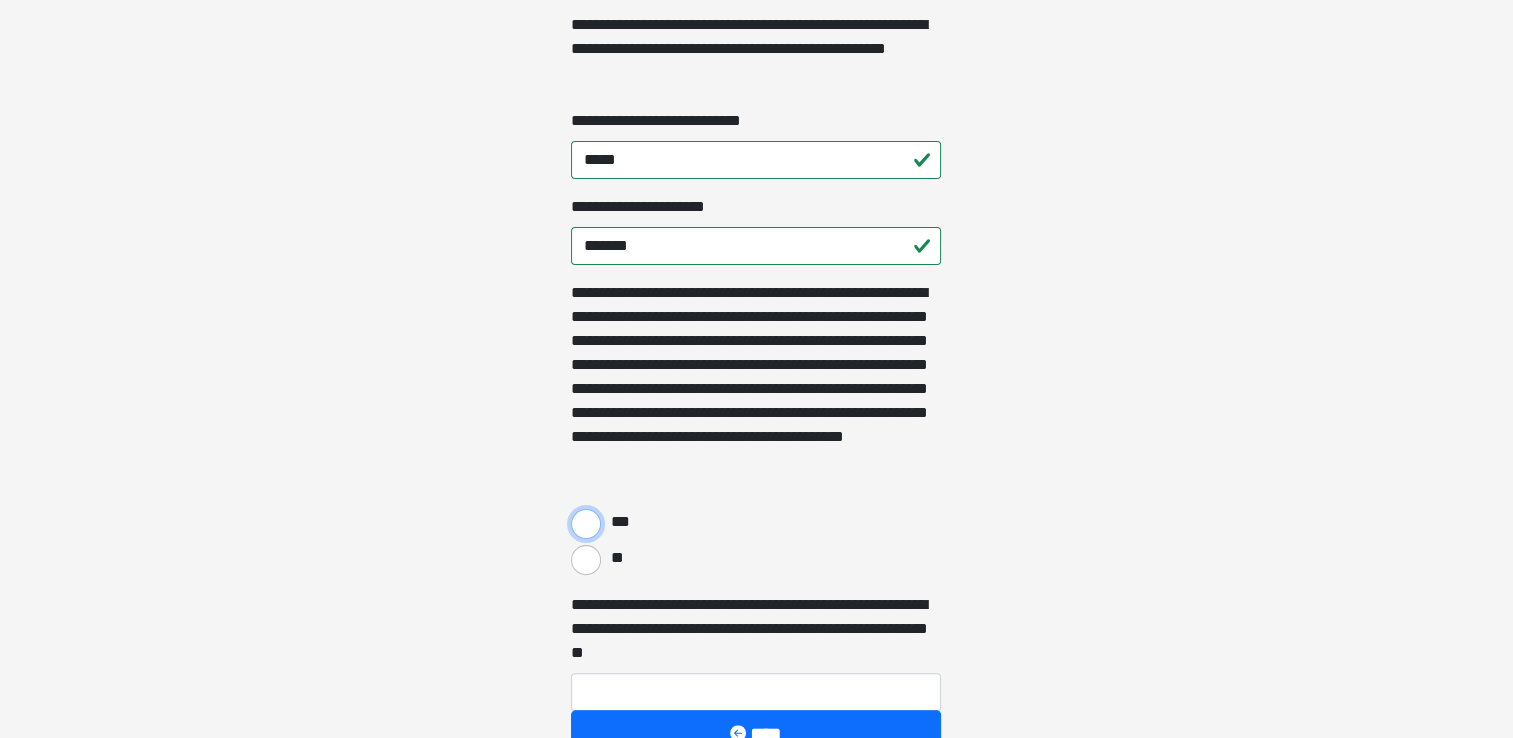 click on "***" at bounding box center (586, 524) 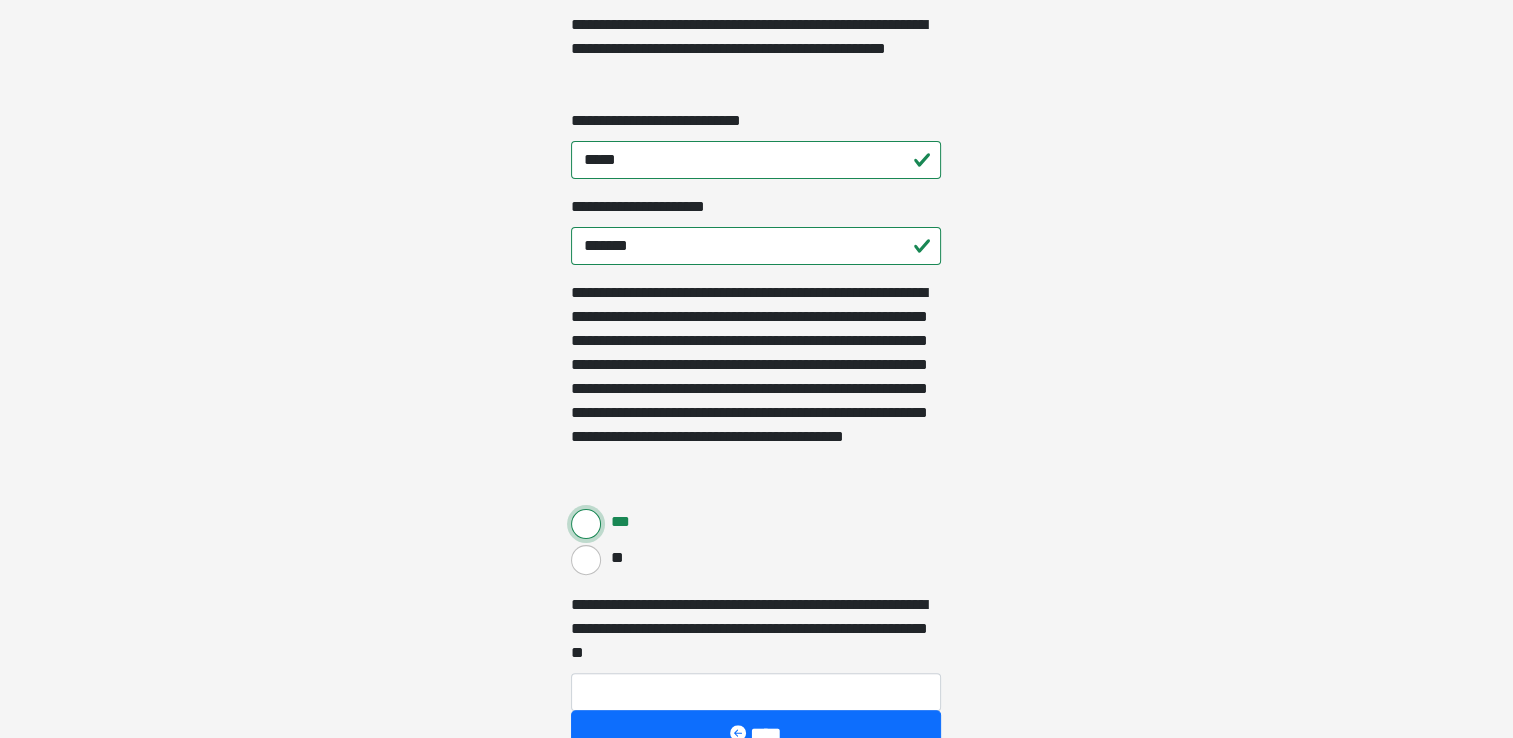 scroll, scrollTop: 594, scrollLeft: 0, axis: vertical 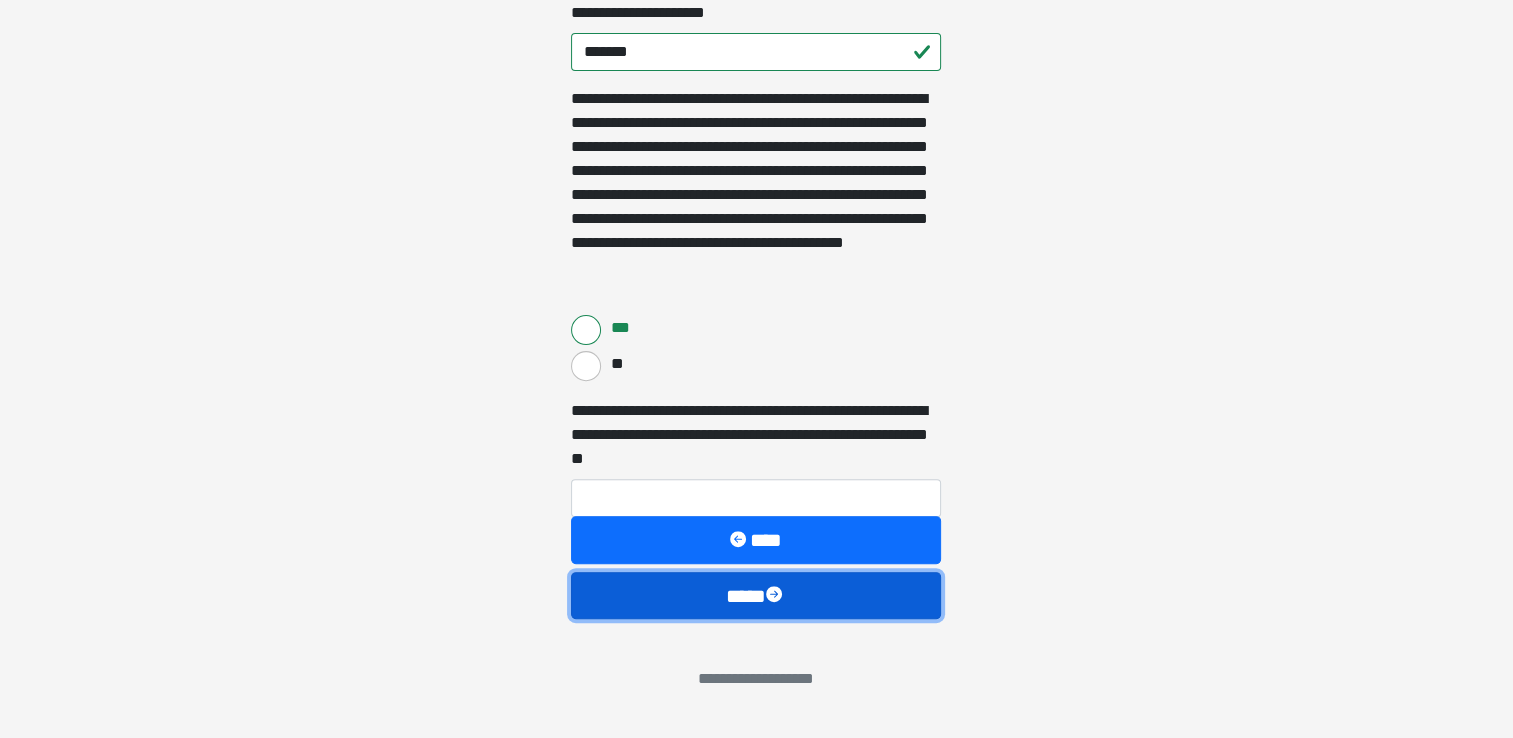 click on "****" at bounding box center [756, 596] 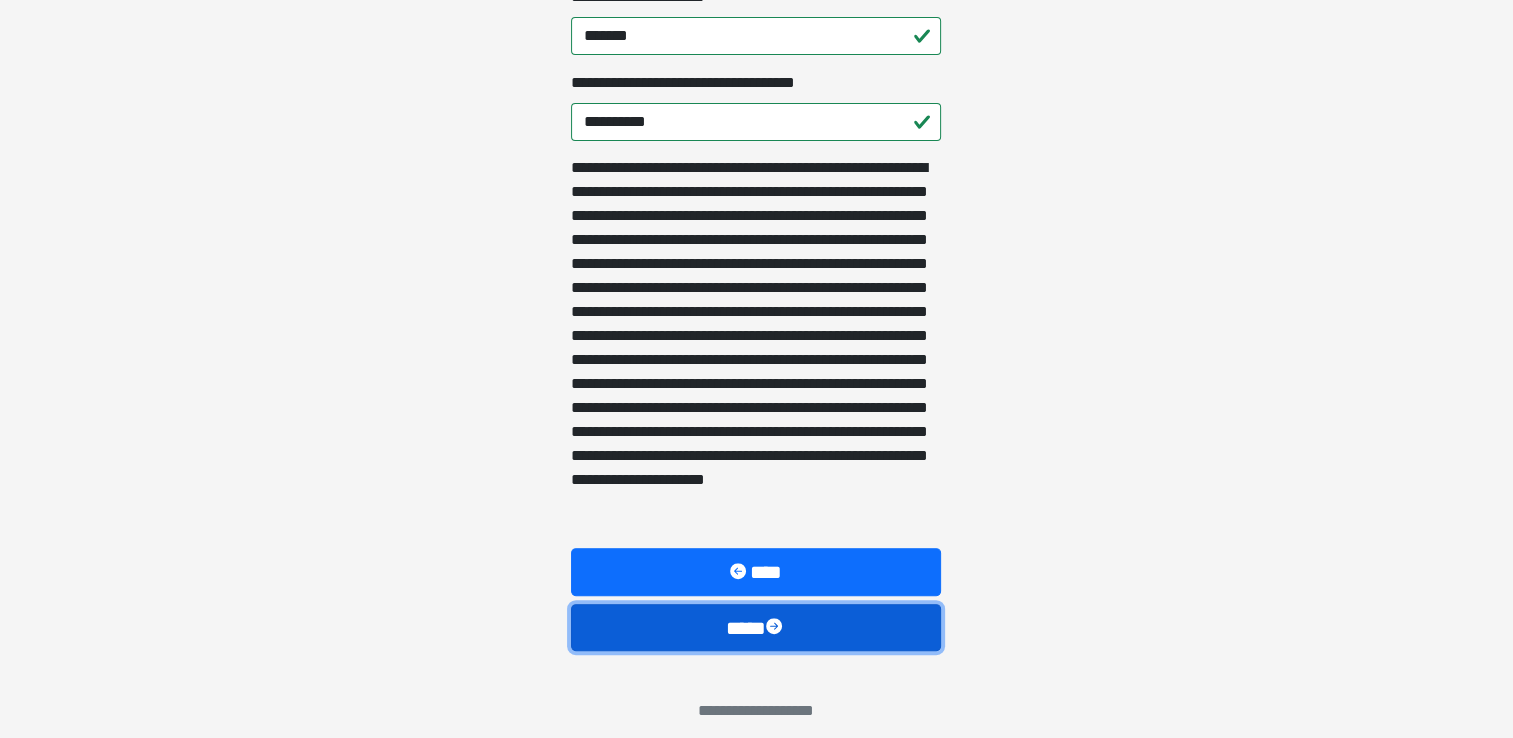scroll, scrollTop: 690, scrollLeft: 0, axis: vertical 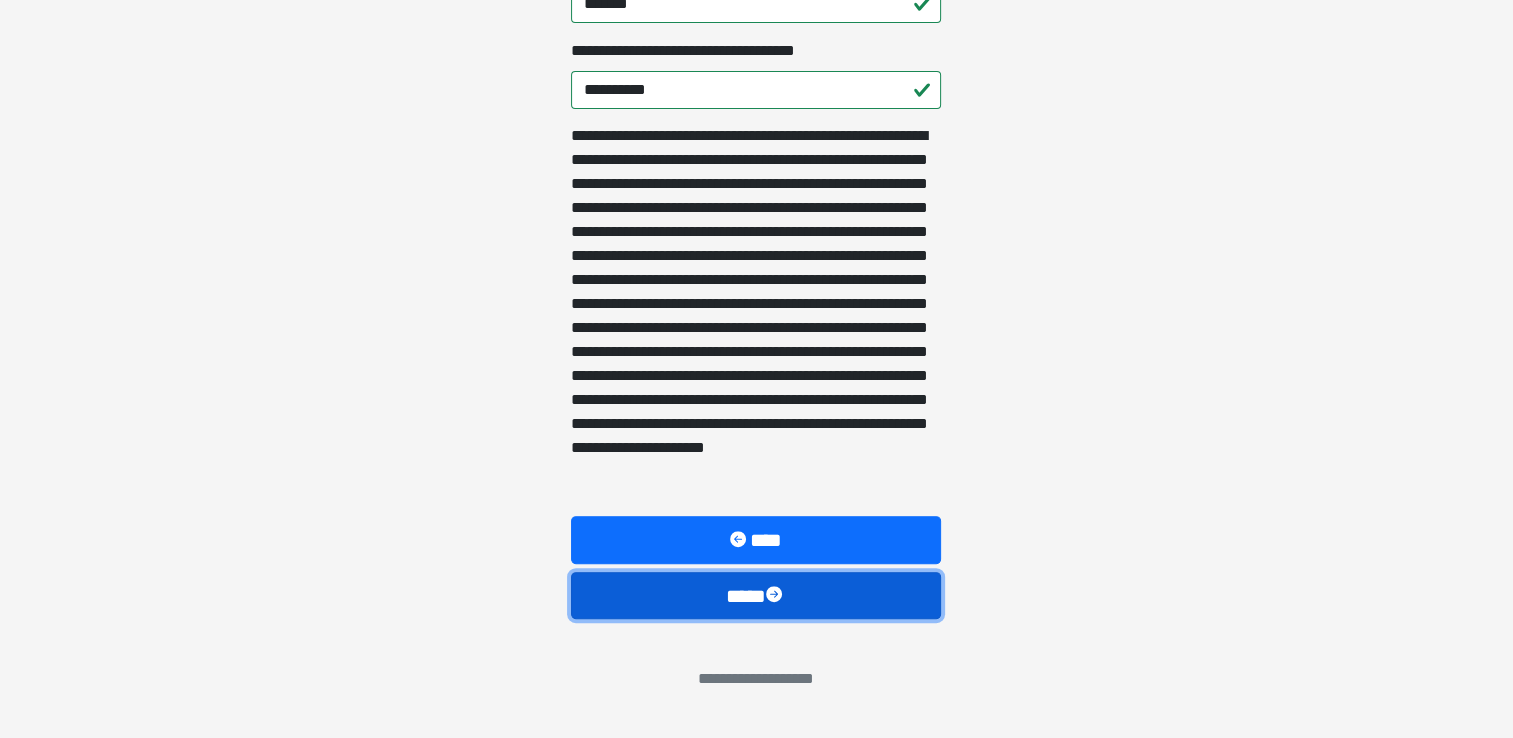 click on "****" at bounding box center [756, 596] 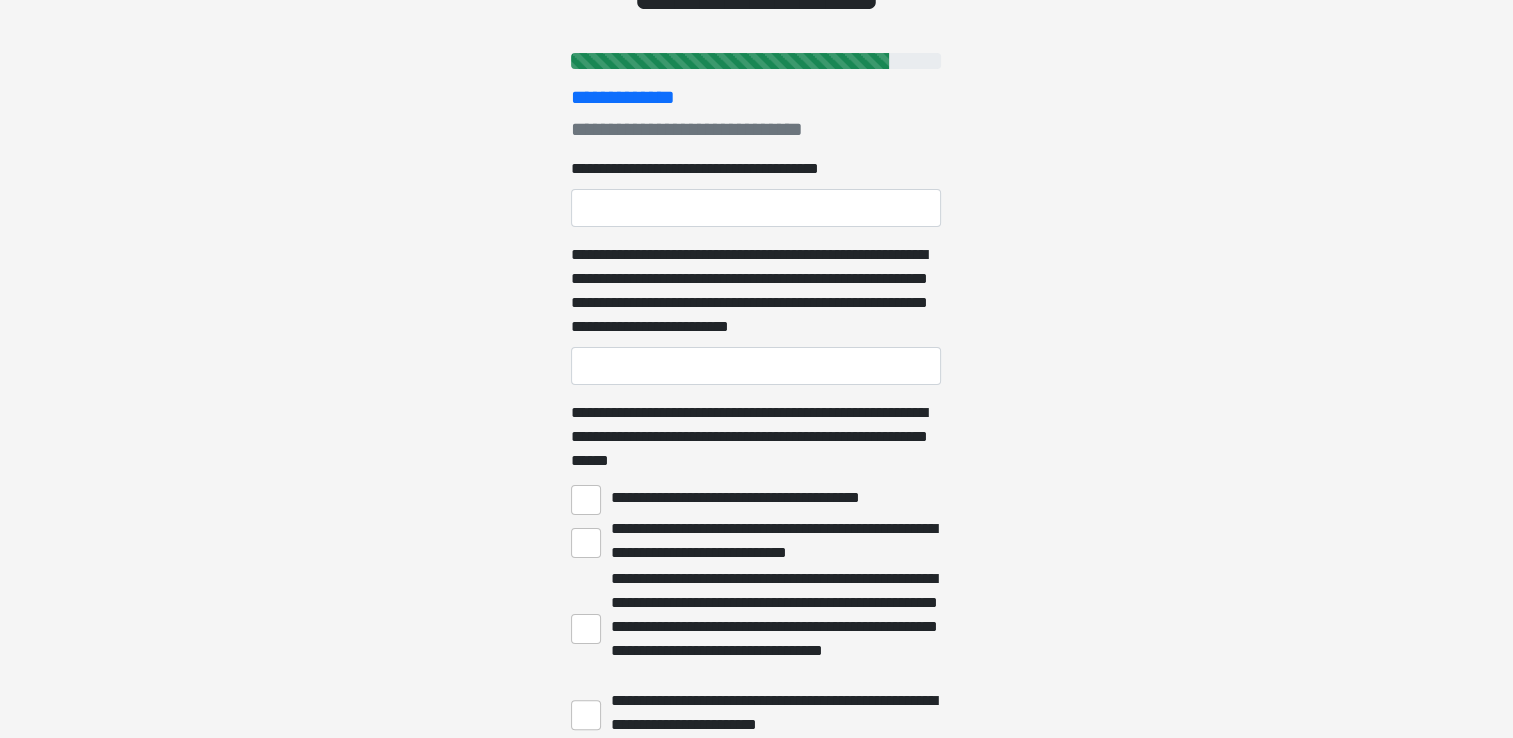 scroll, scrollTop: 300, scrollLeft: 0, axis: vertical 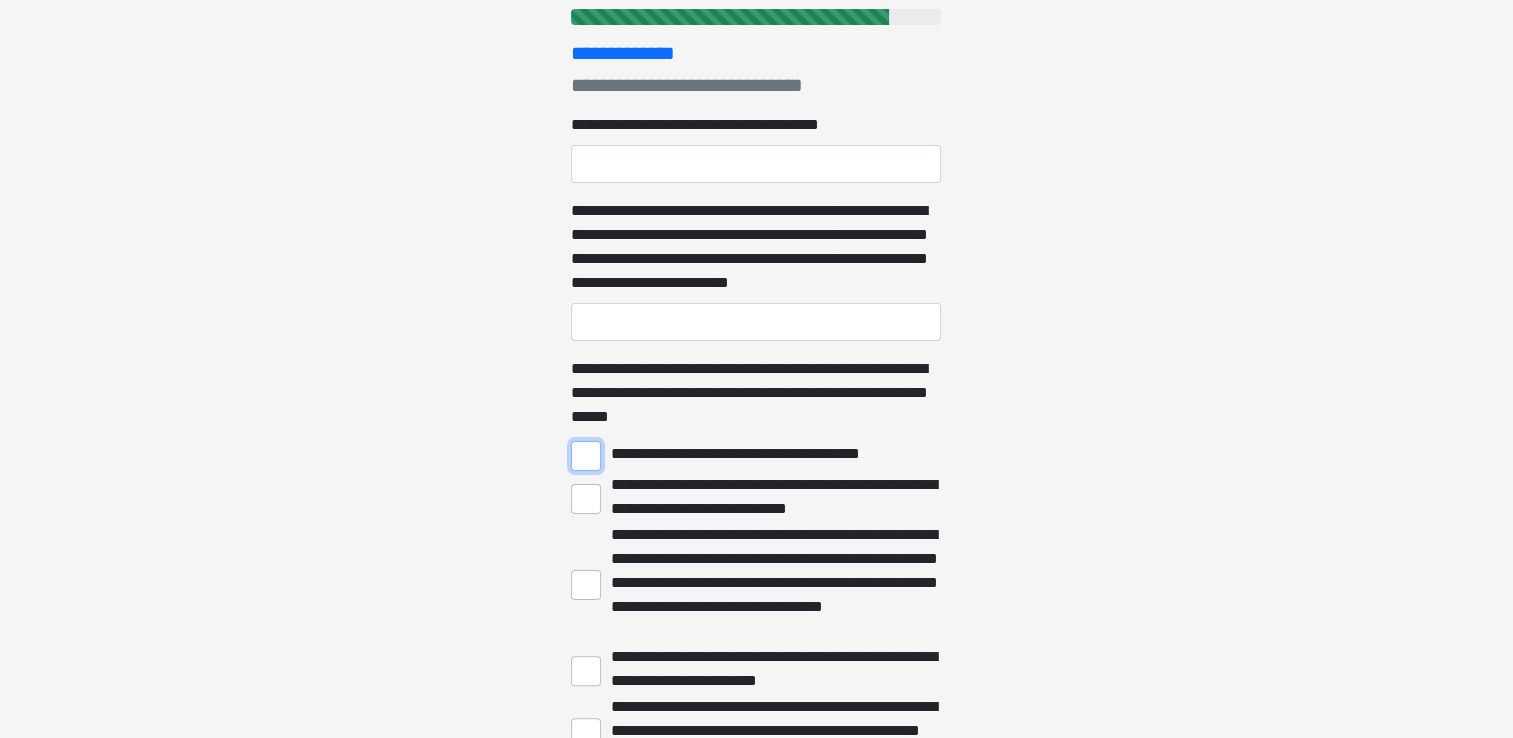 click on "**********" at bounding box center (586, 456) 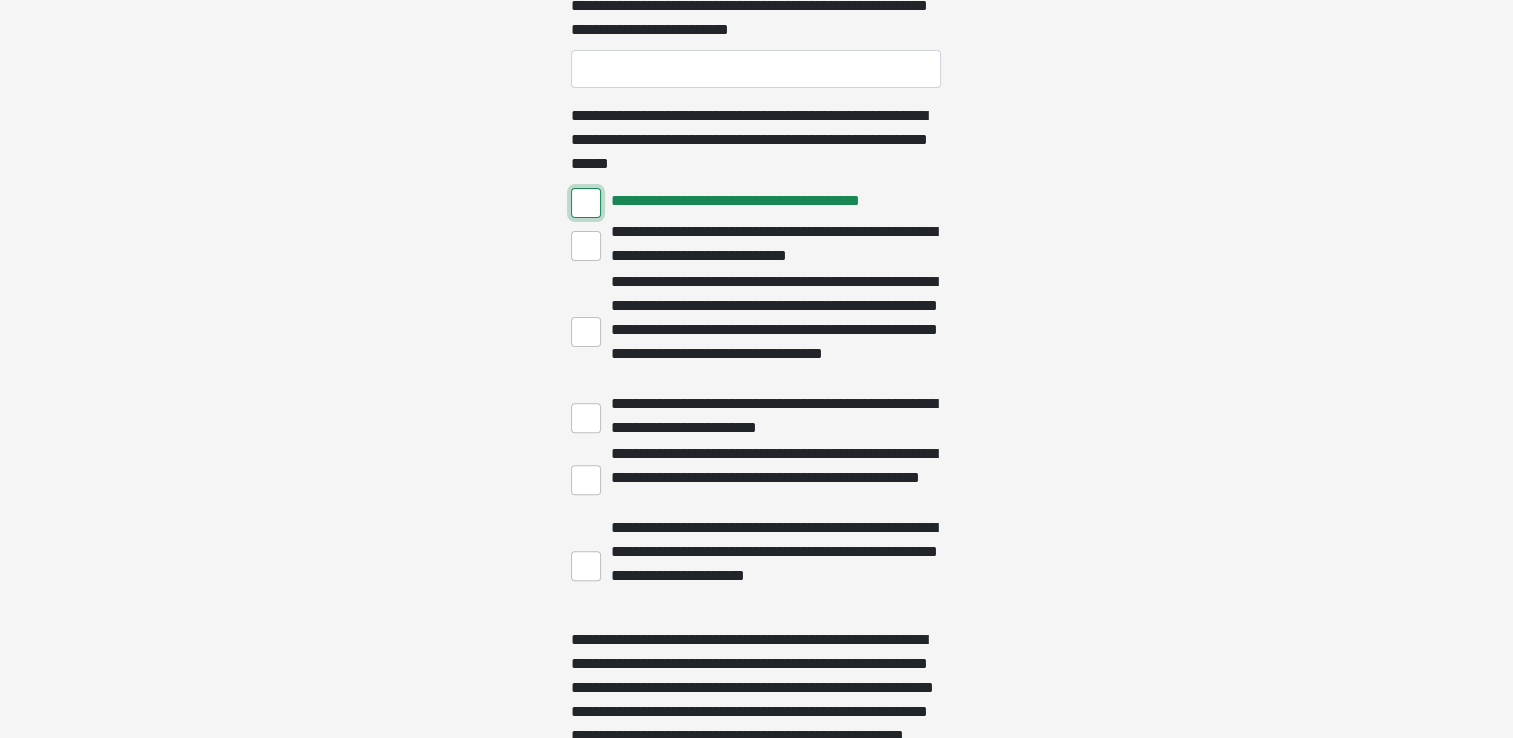 scroll, scrollTop: 900, scrollLeft: 0, axis: vertical 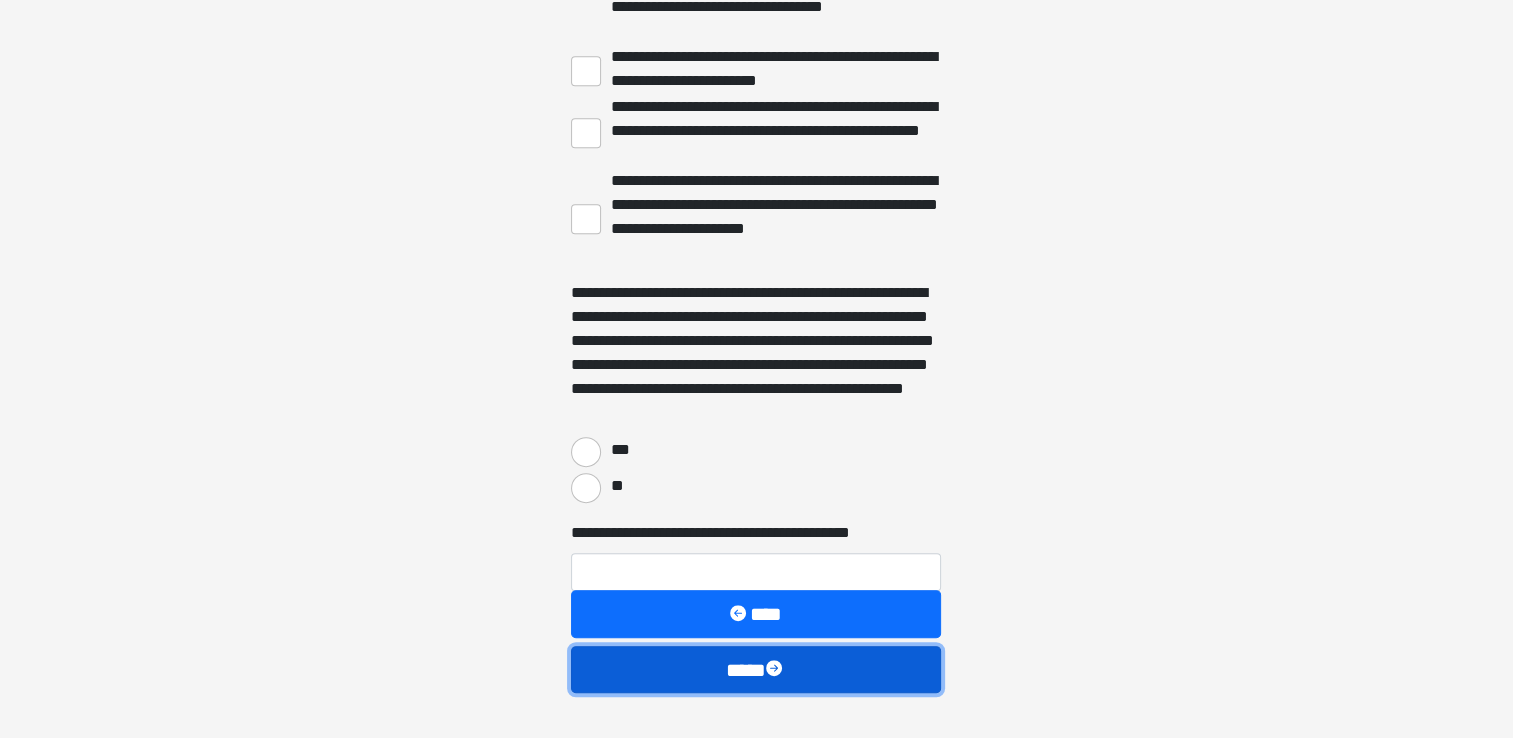 click on "****" at bounding box center [756, 670] 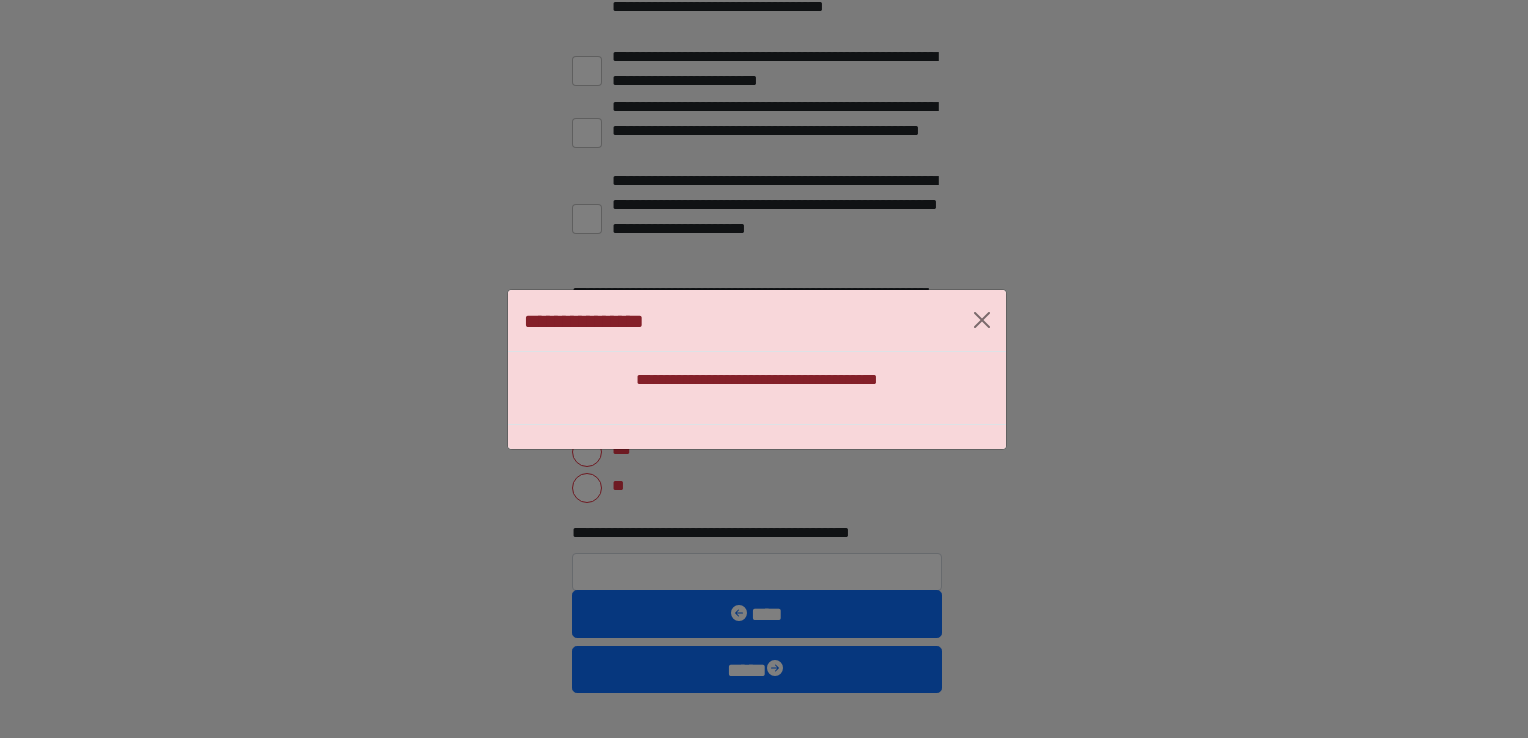 click on "**********" at bounding box center (764, 369) 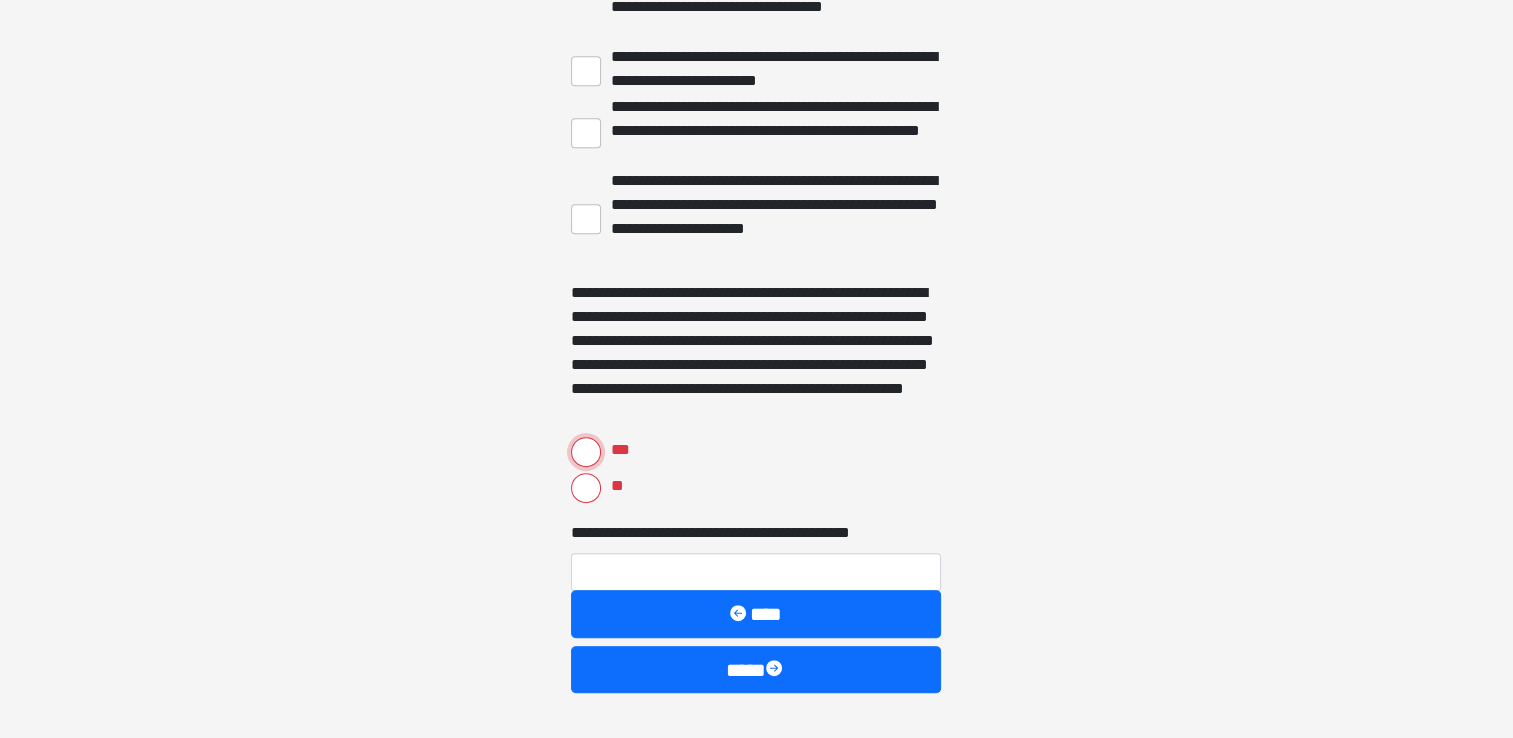 click on "***" at bounding box center [586, 452] 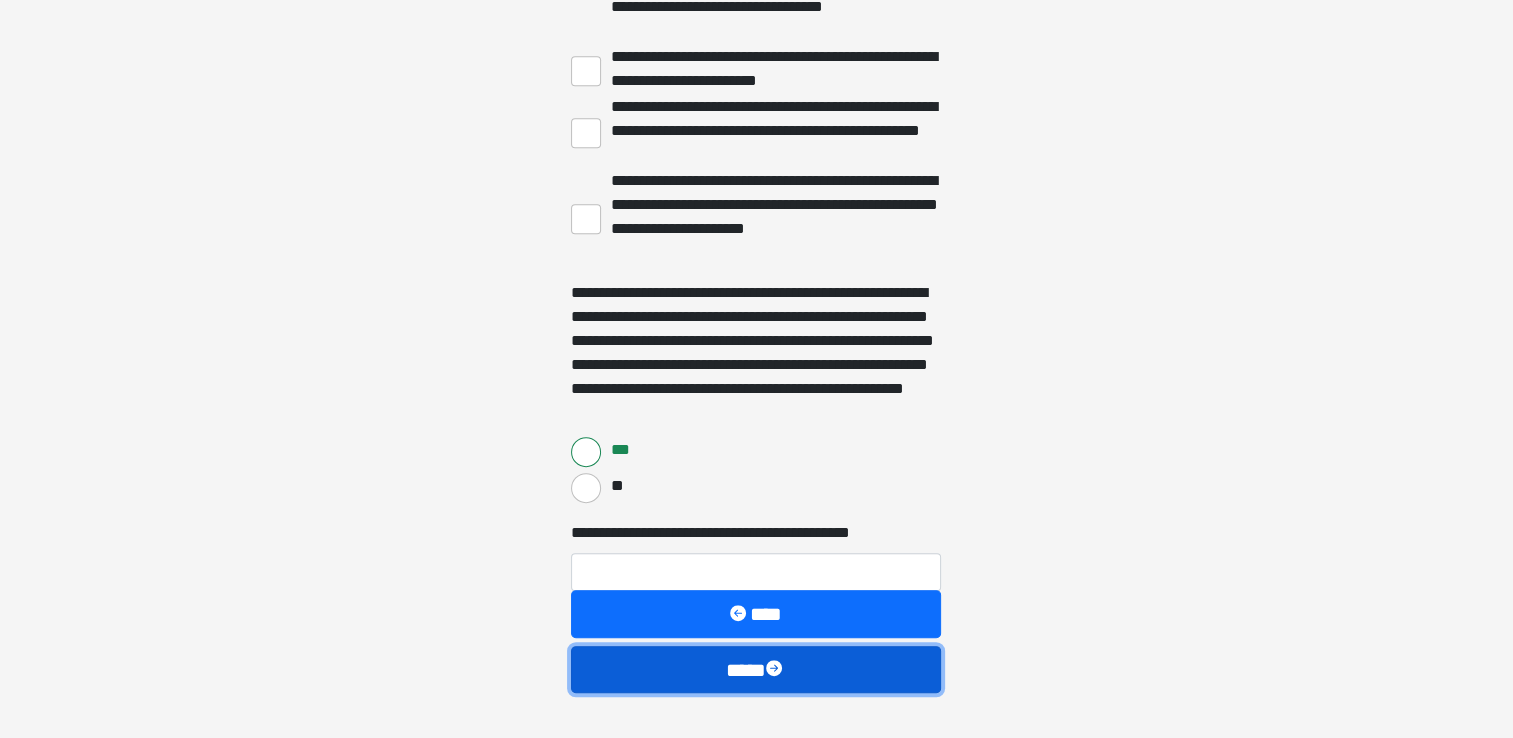 click on "****" at bounding box center [756, 670] 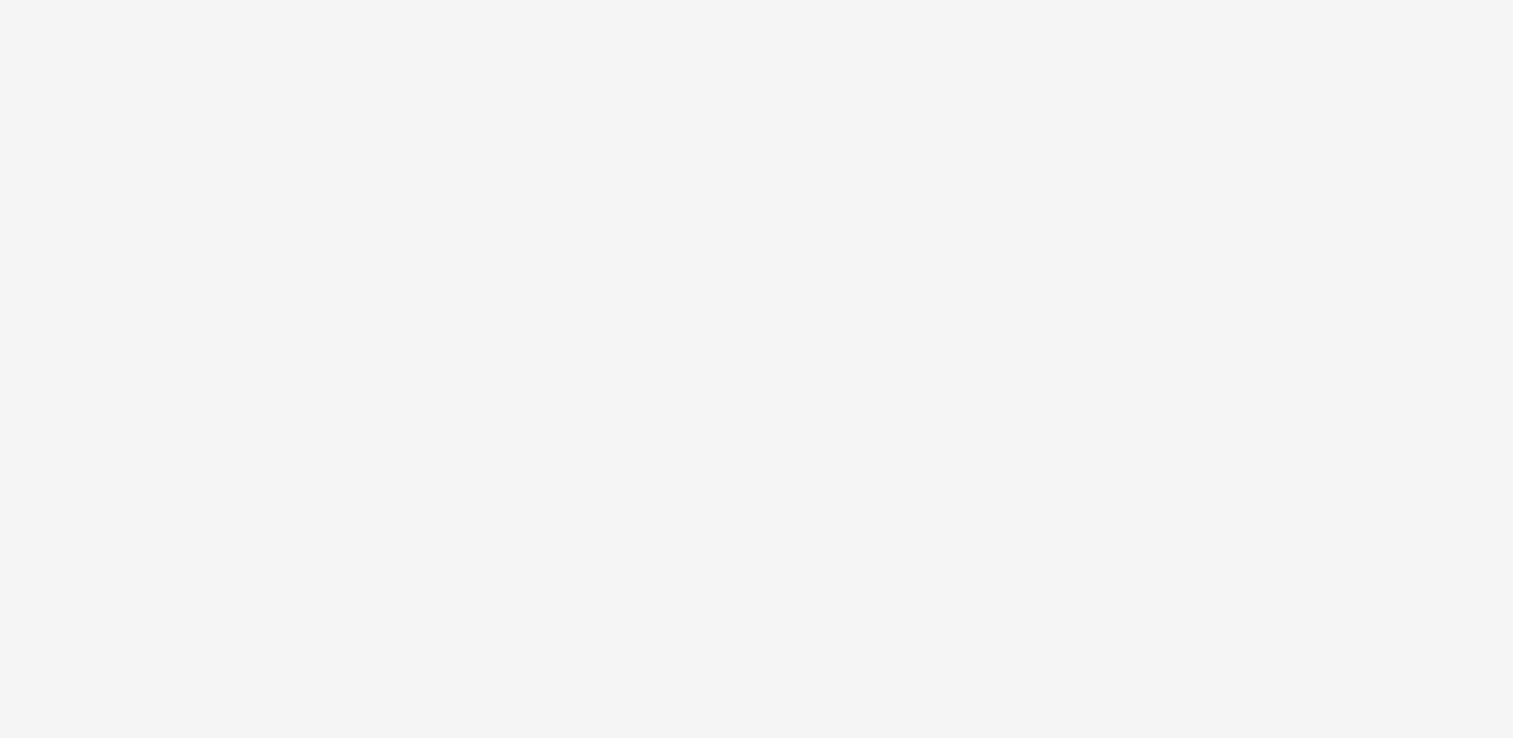 scroll, scrollTop: 70, scrollLeft: 0, axis: vertical 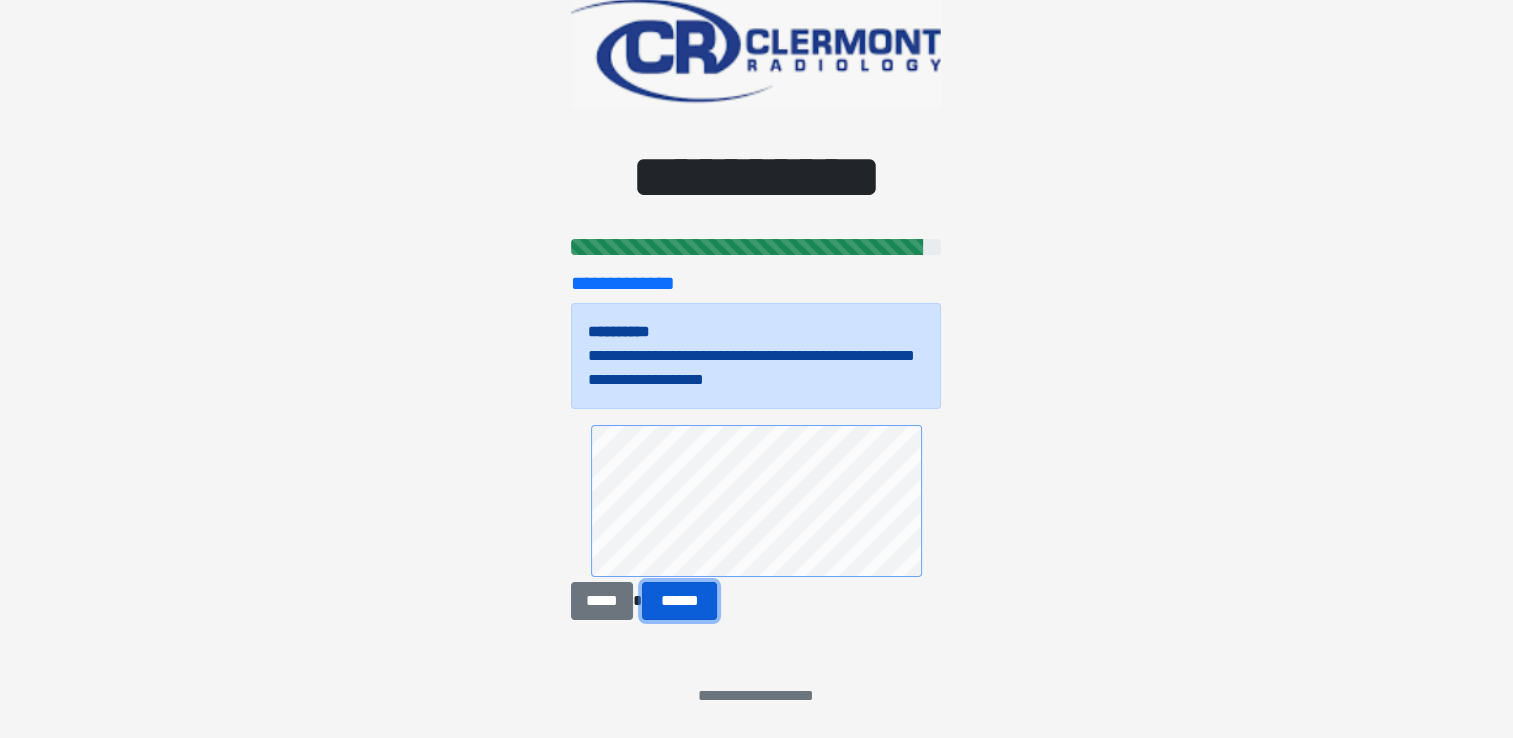 click on "******" at bounding box center [680, 601] 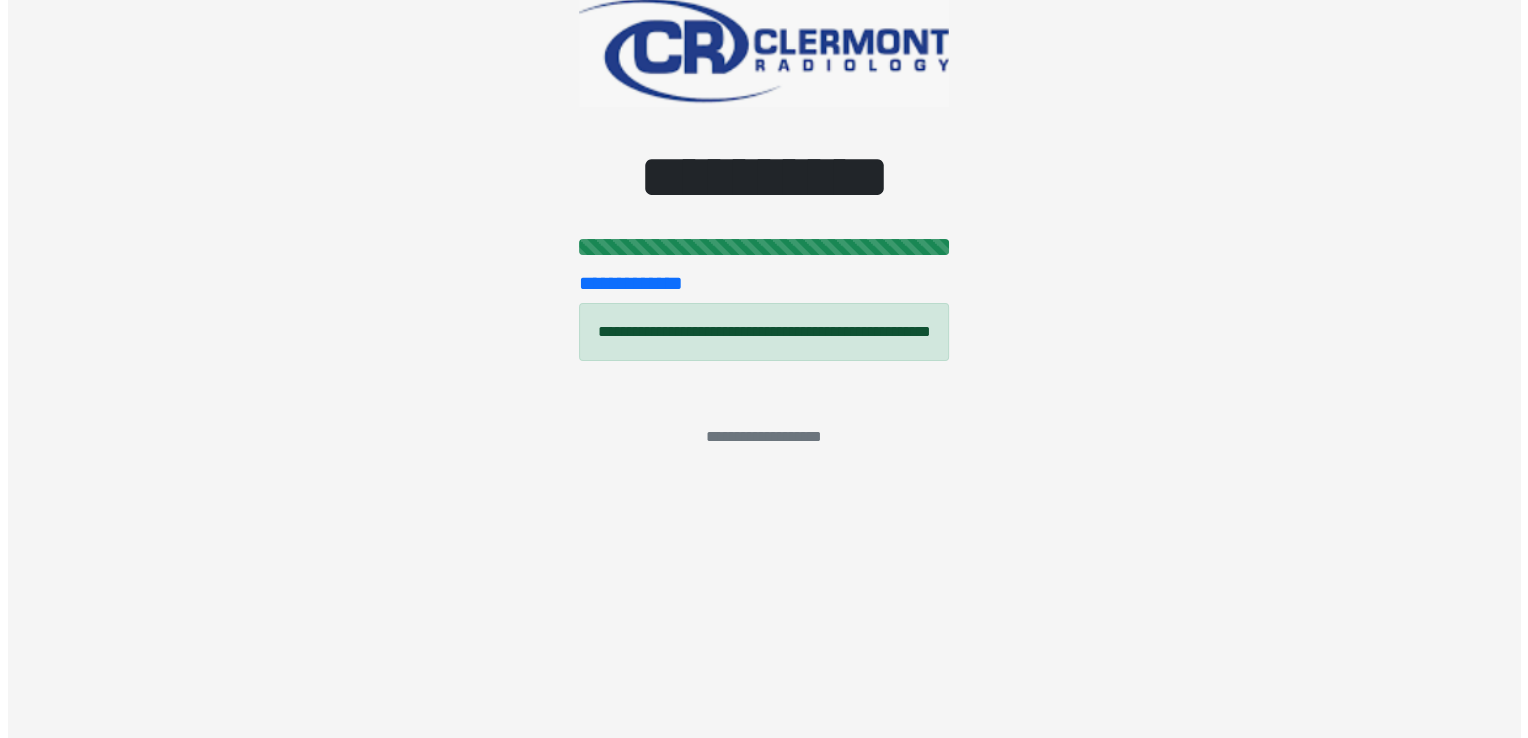 scroll, scrollTop: 0, scrollLeft: 0, axis: both 